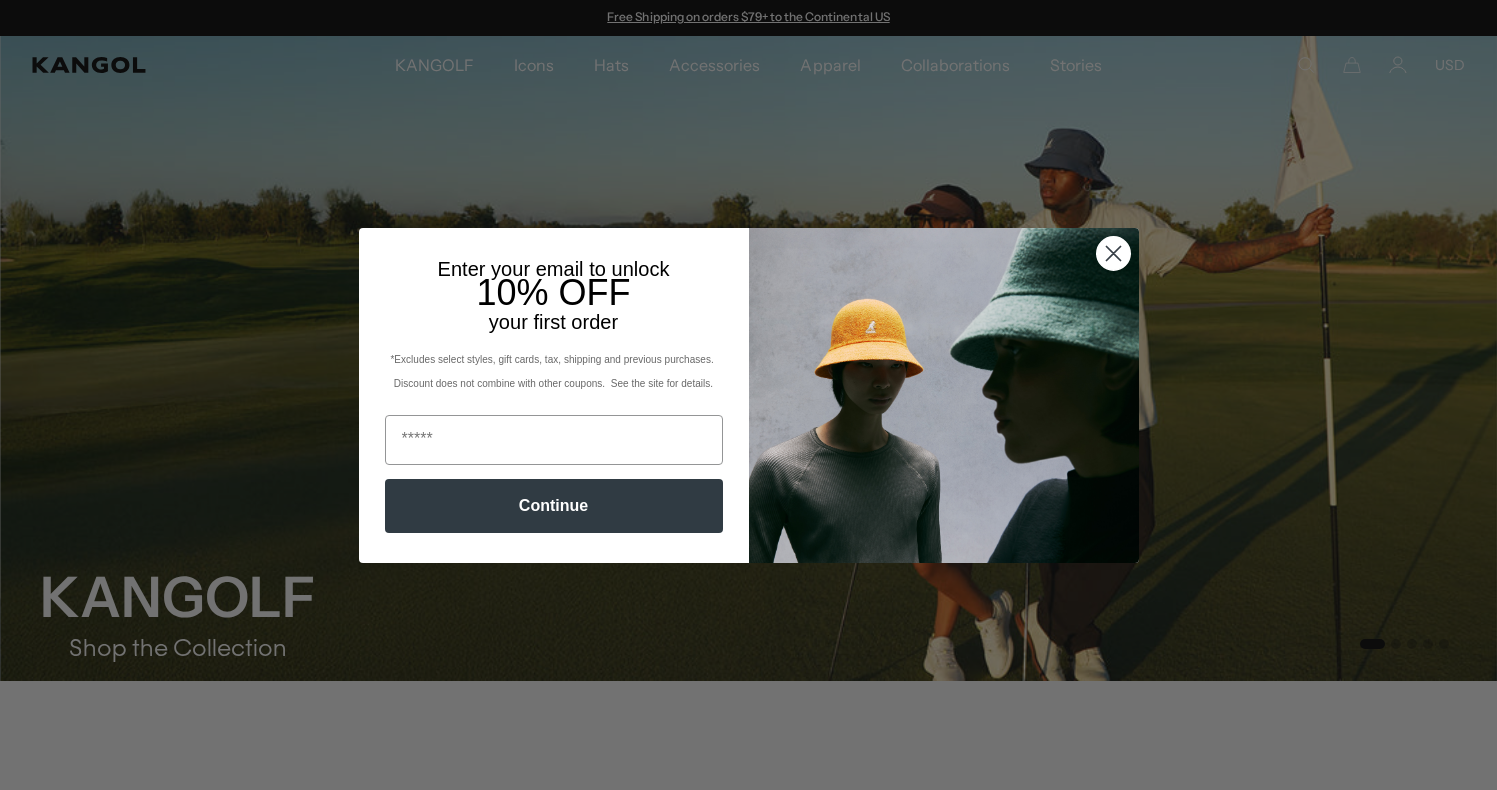 scroll, scrollTop: 0, scrollLeft: 0, axis: both 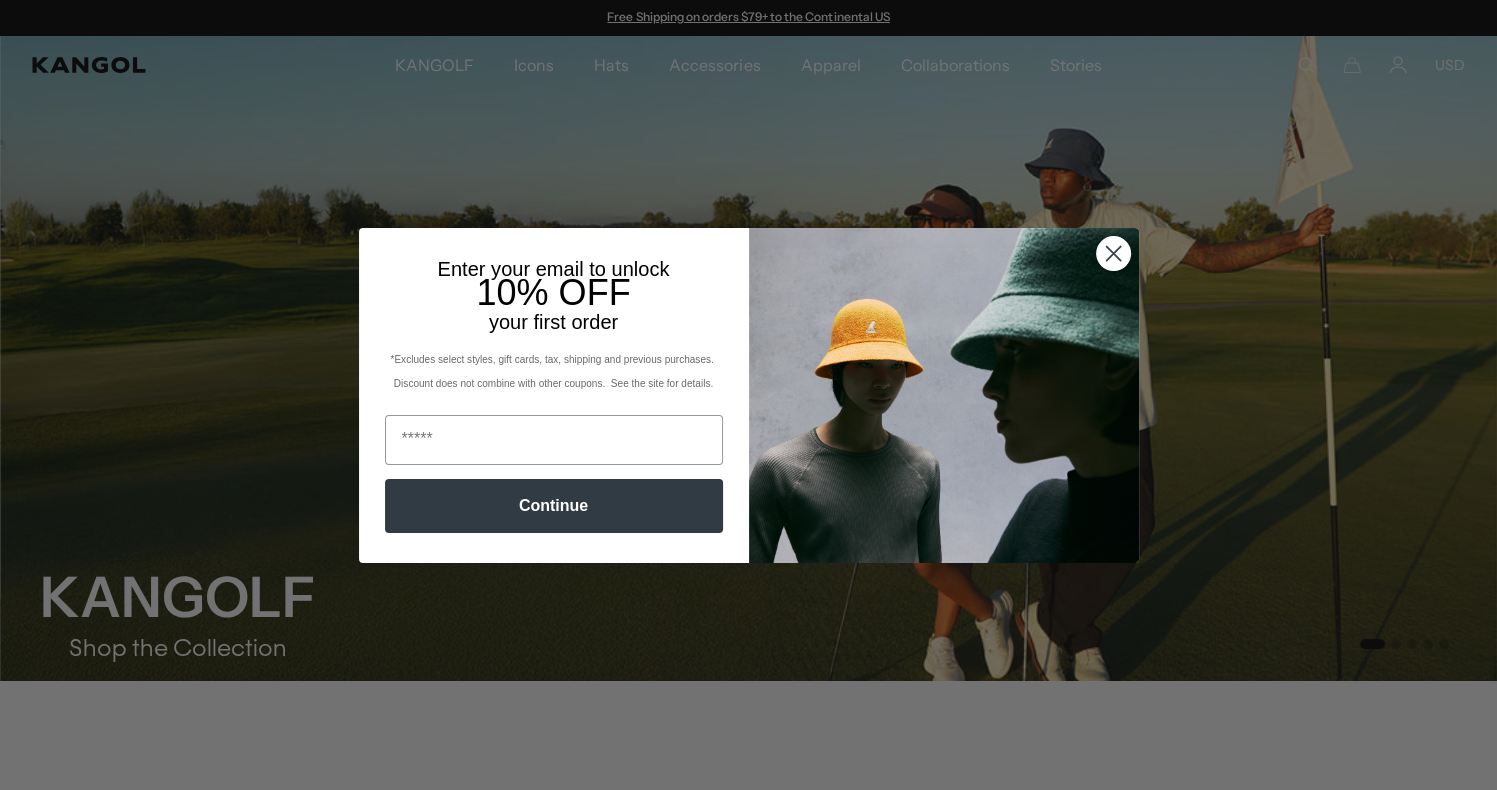 click 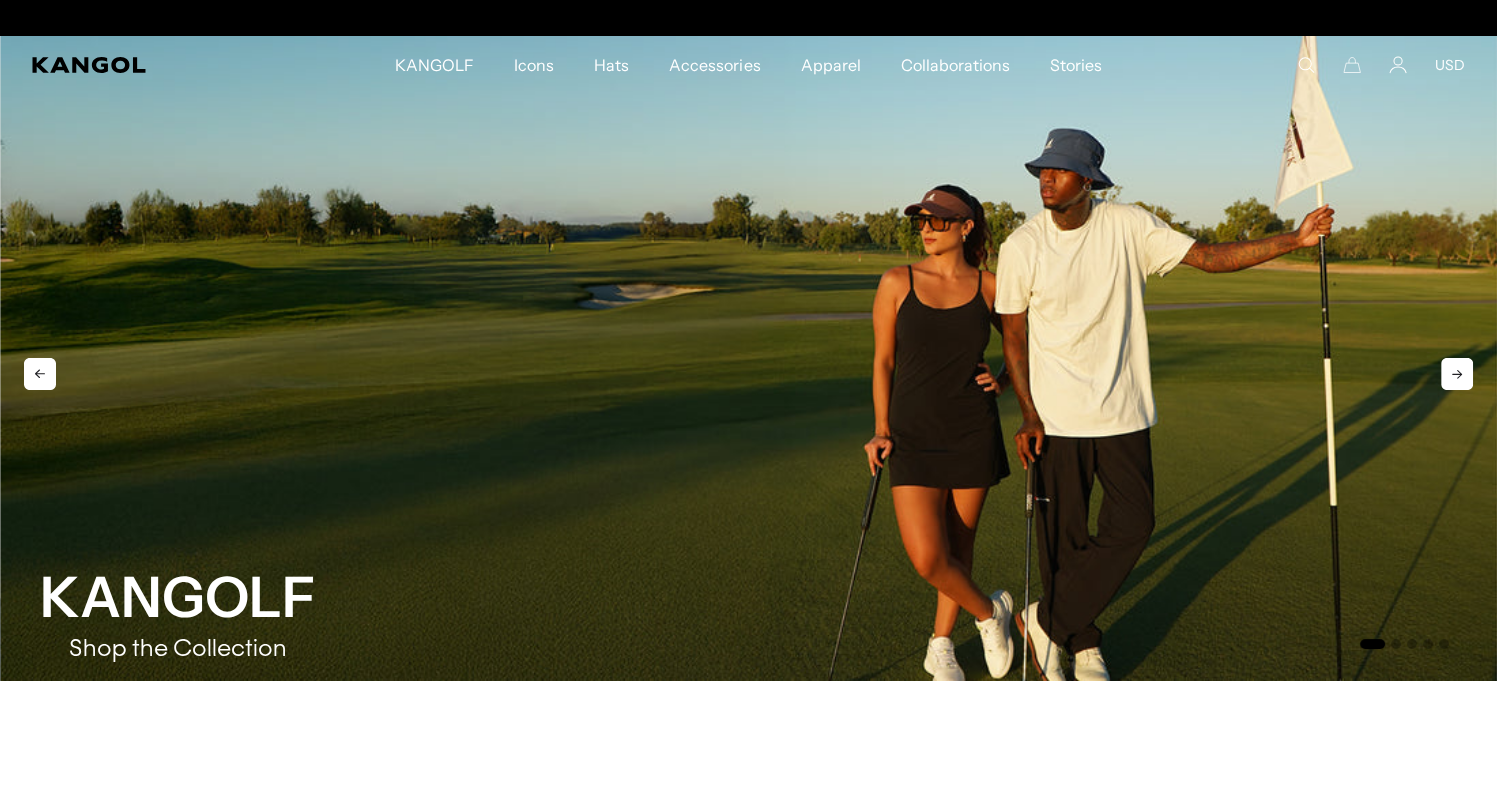 scroll, scrollTop: 0, scrollLeft: 412, axis: horizontal 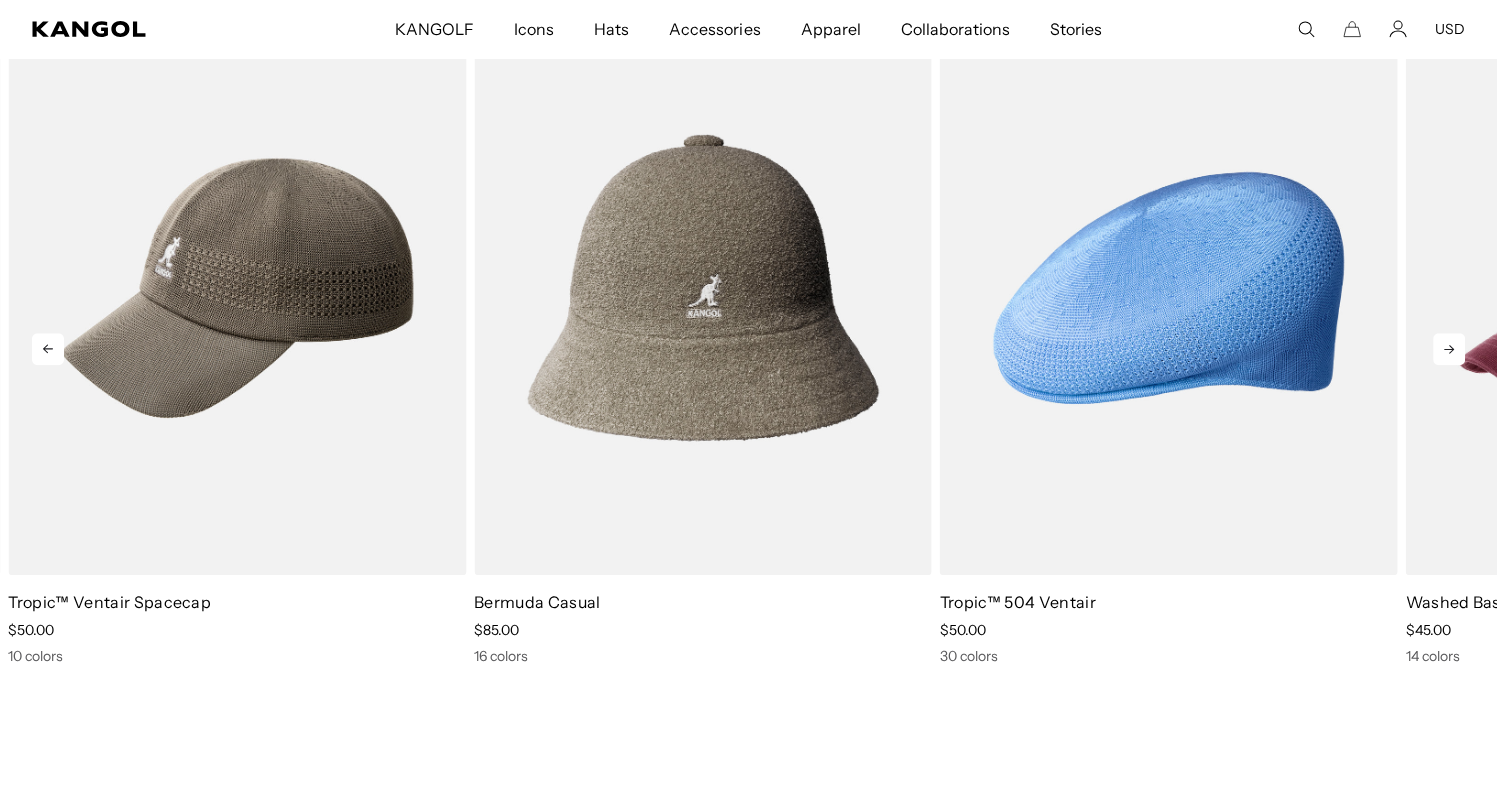 click 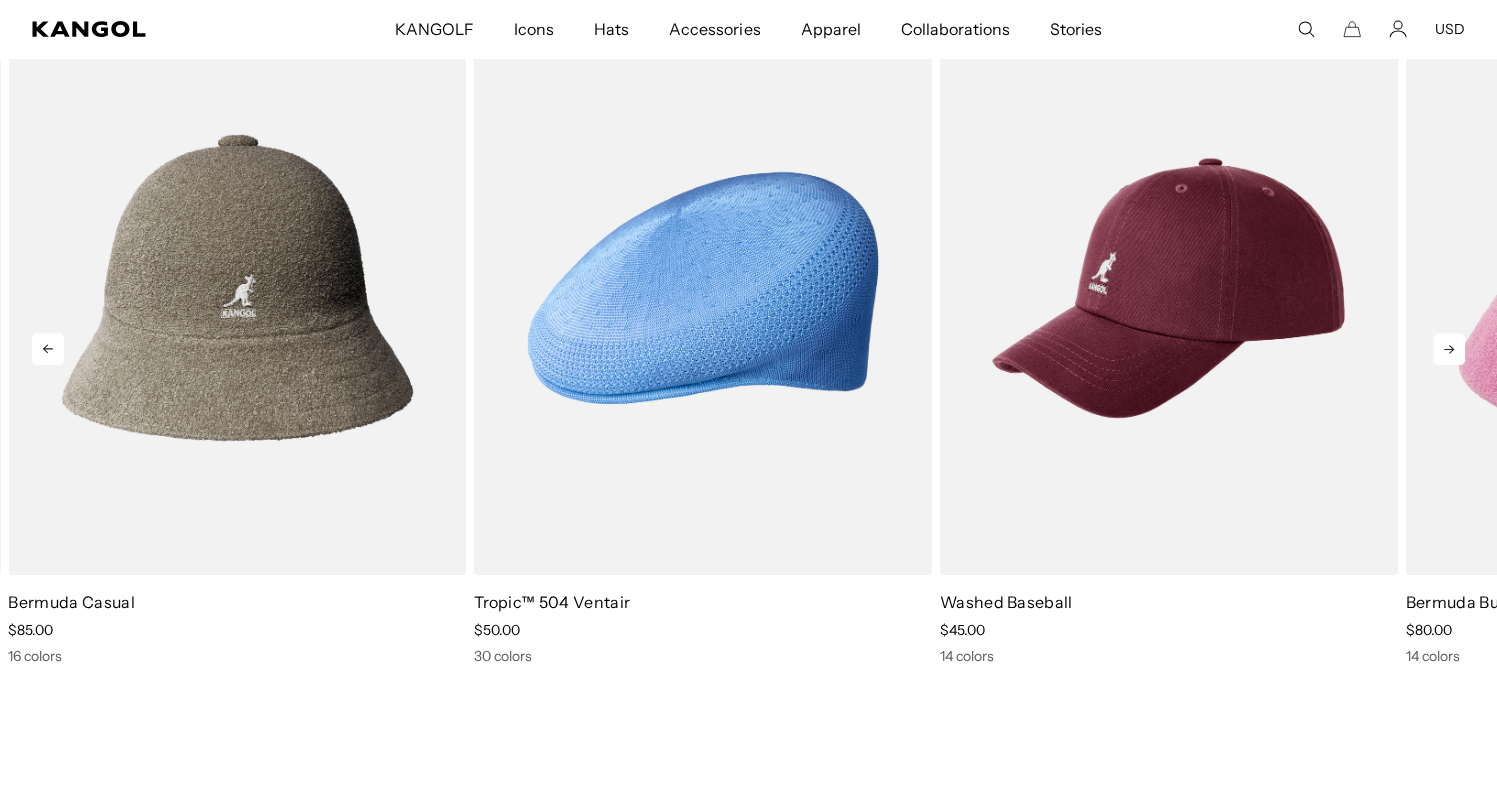 click 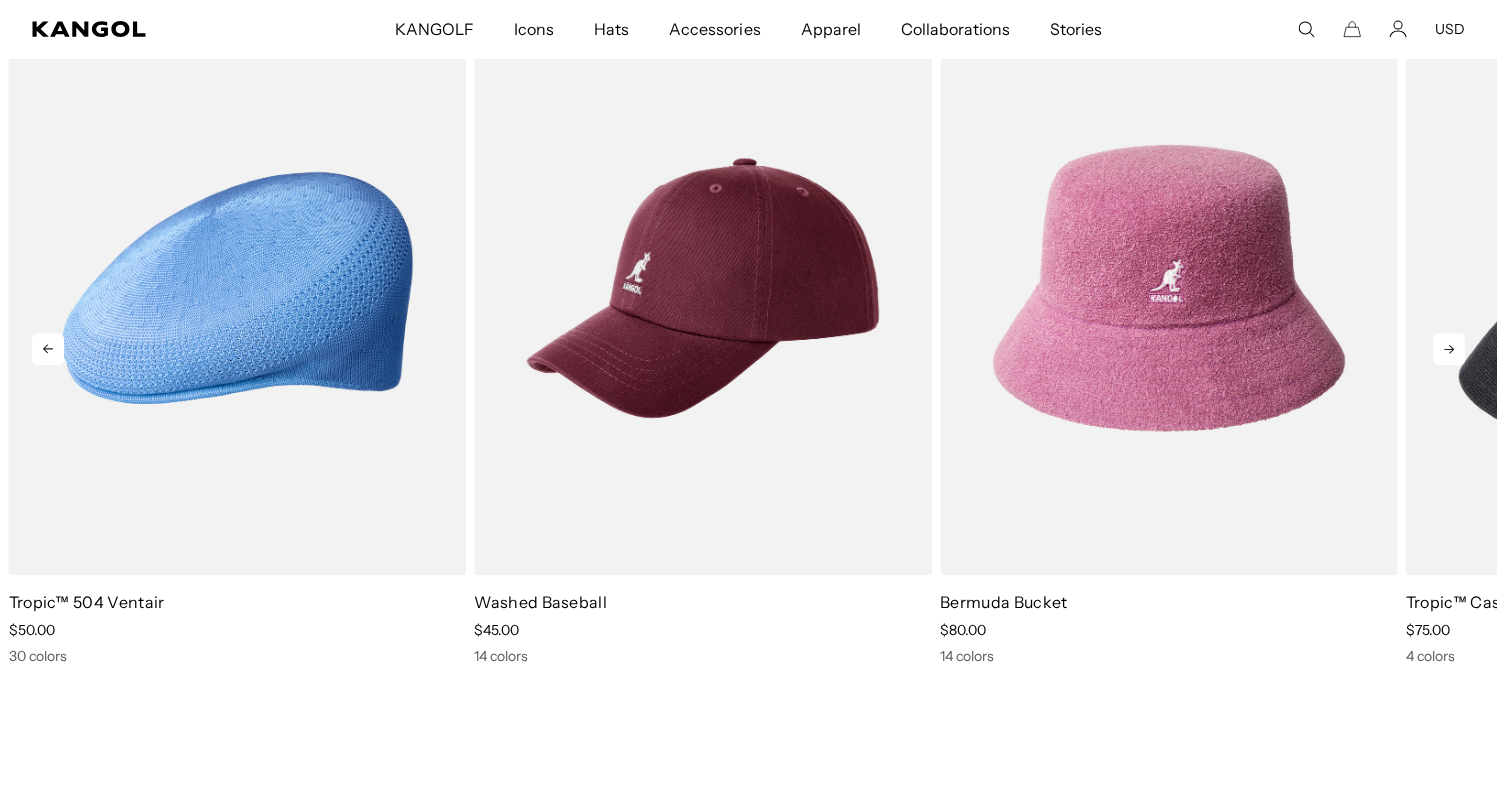 click 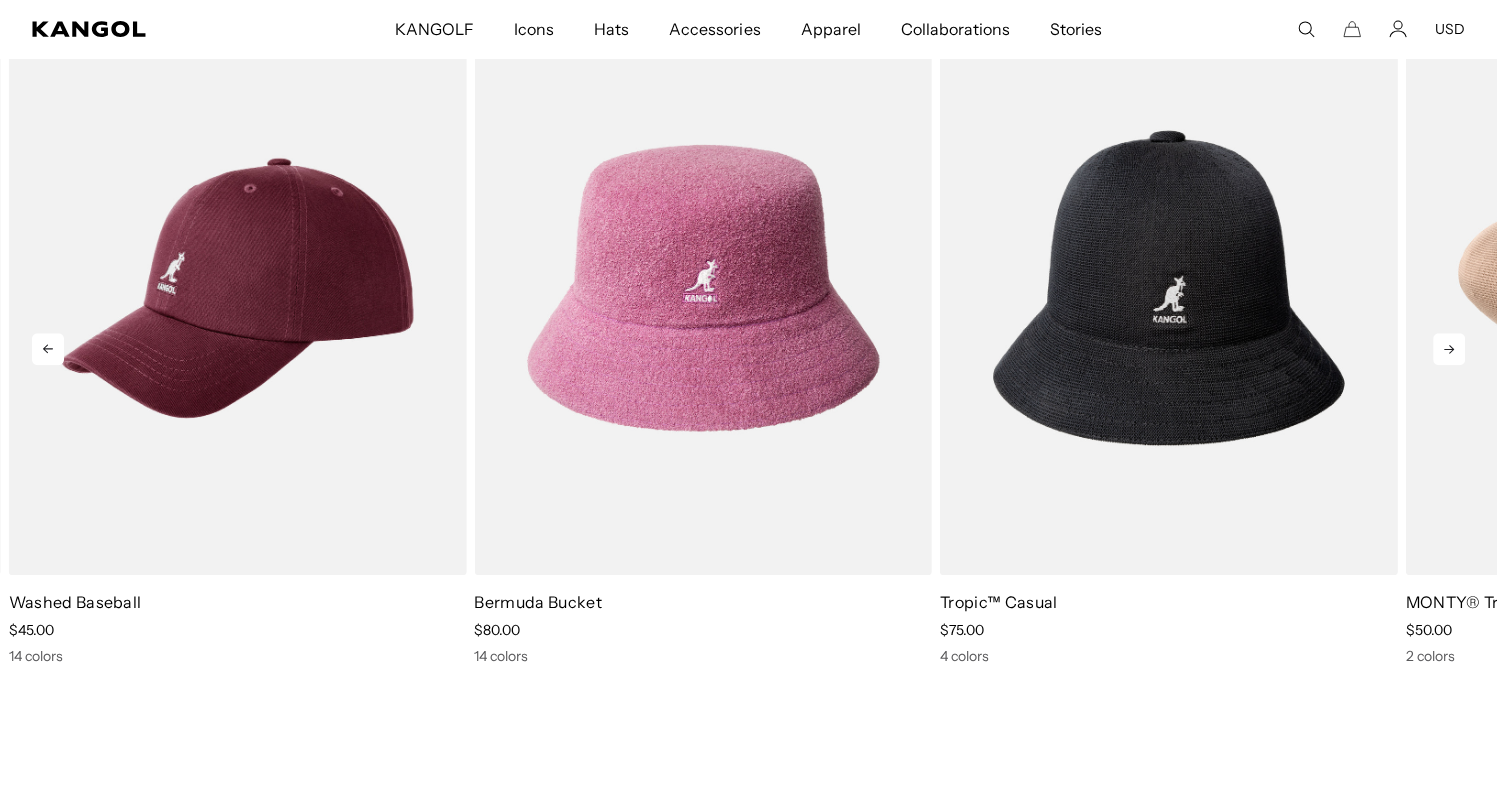 click 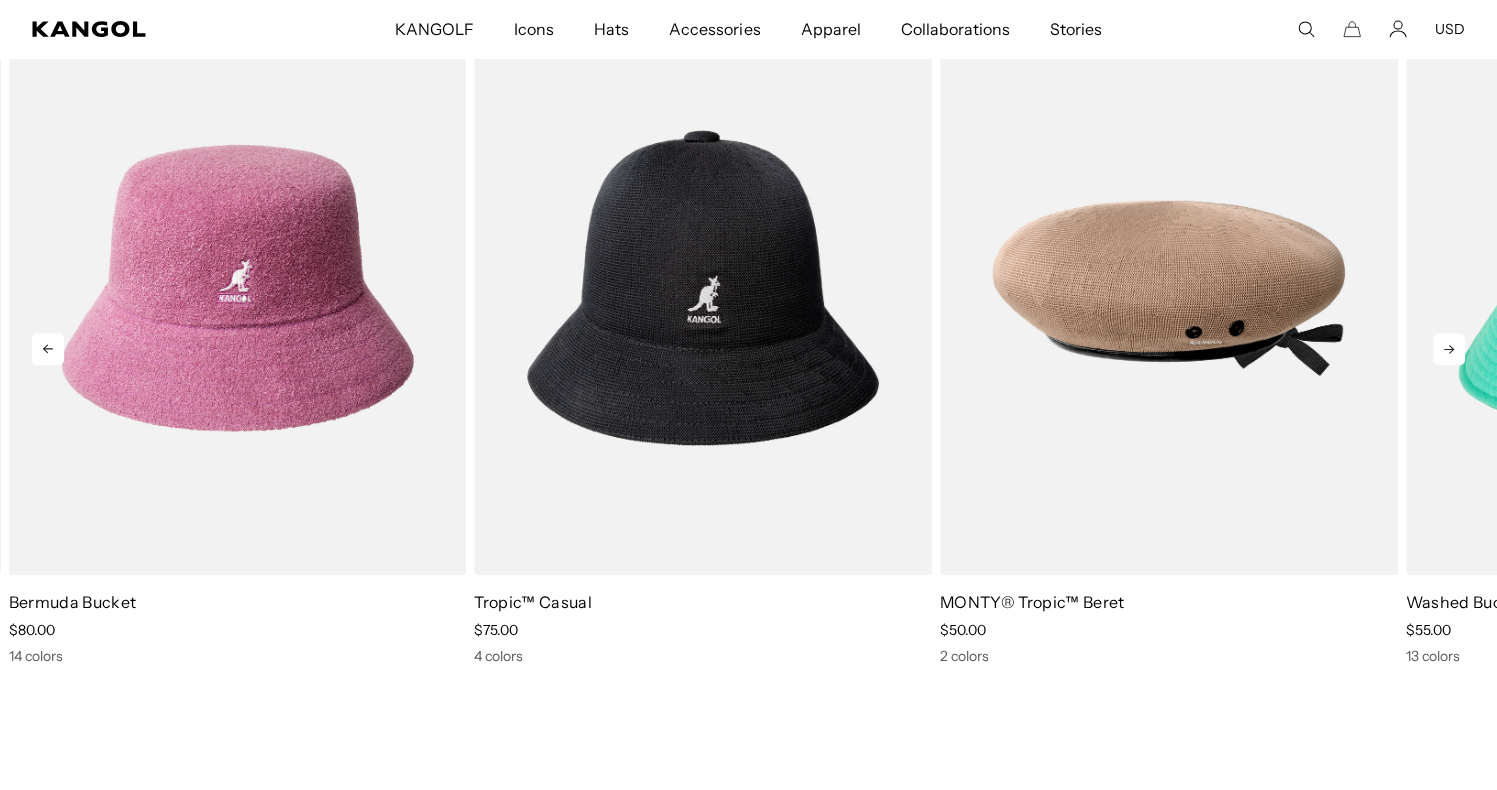 click 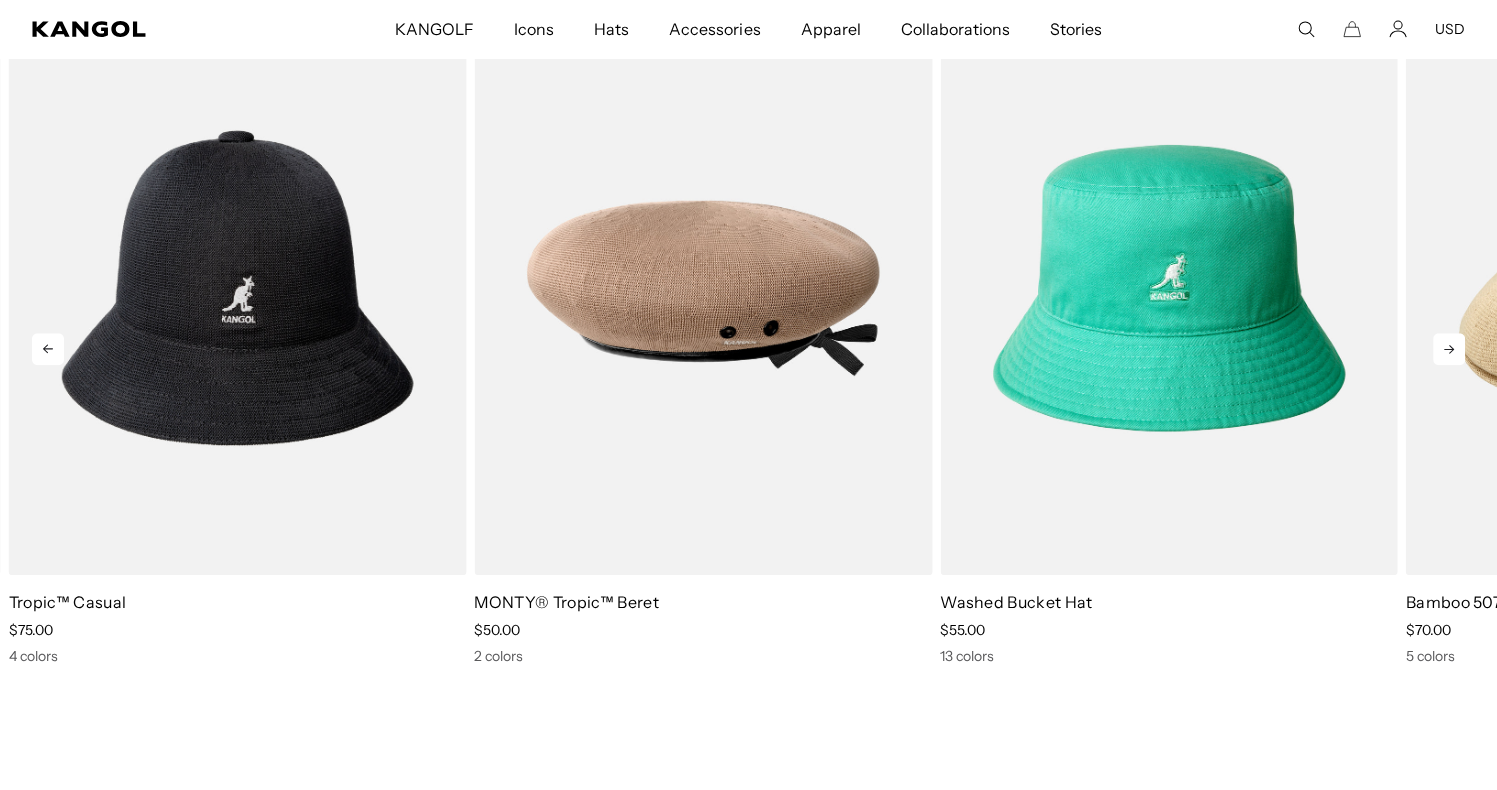 click 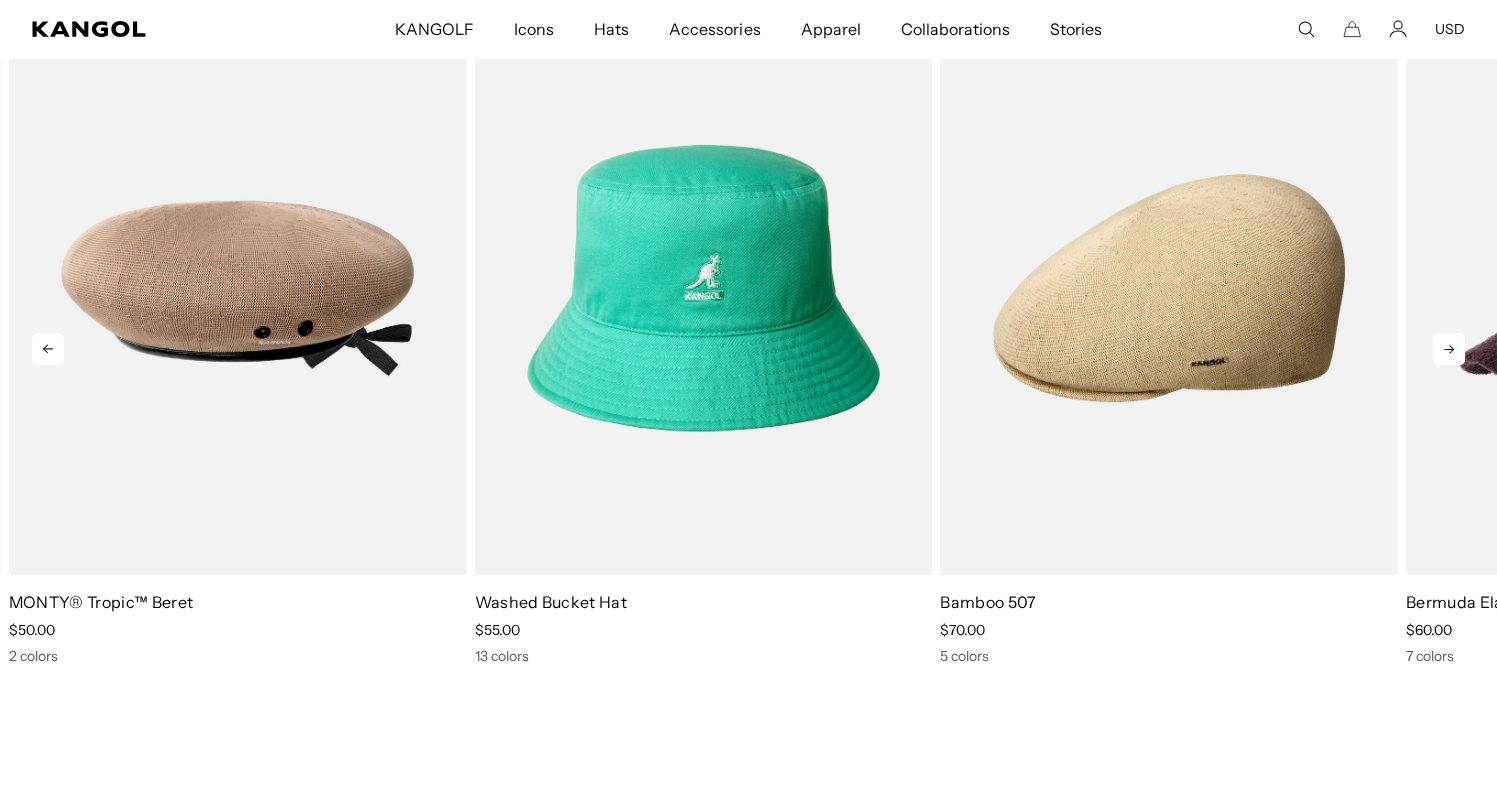 scroll, scrollTop: 0, scrollLeft: 412, axis: horizontal 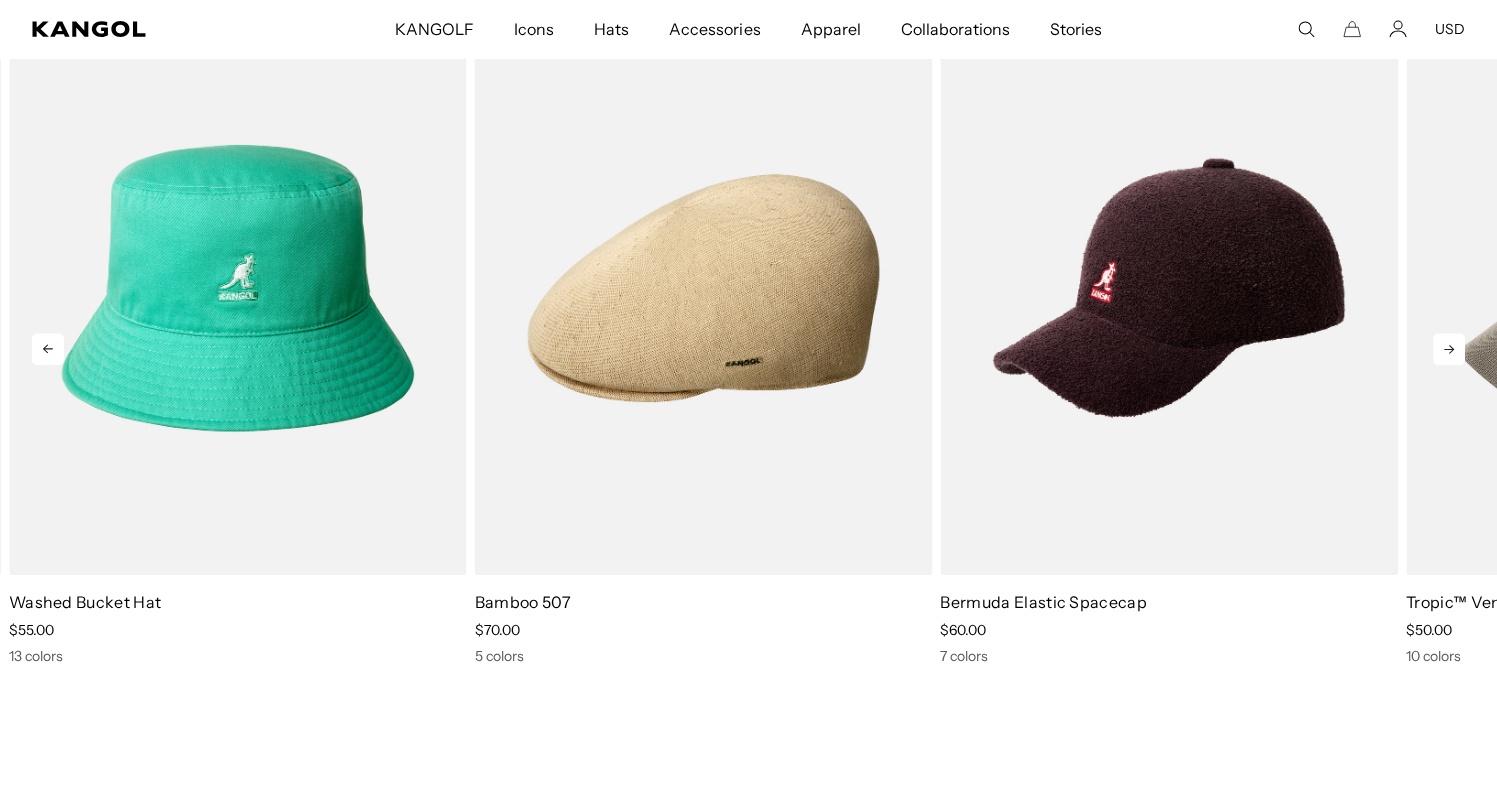 click 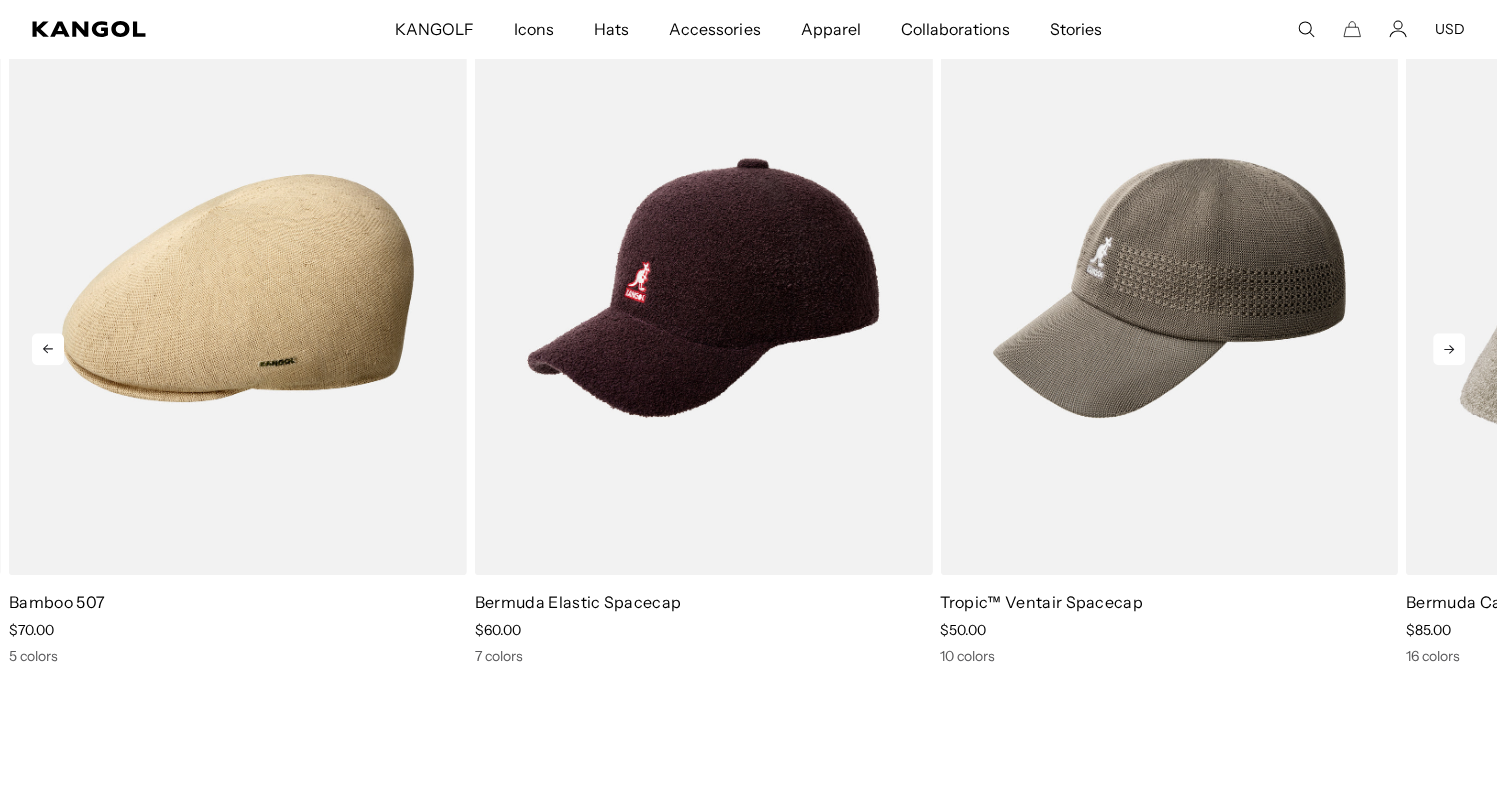 click 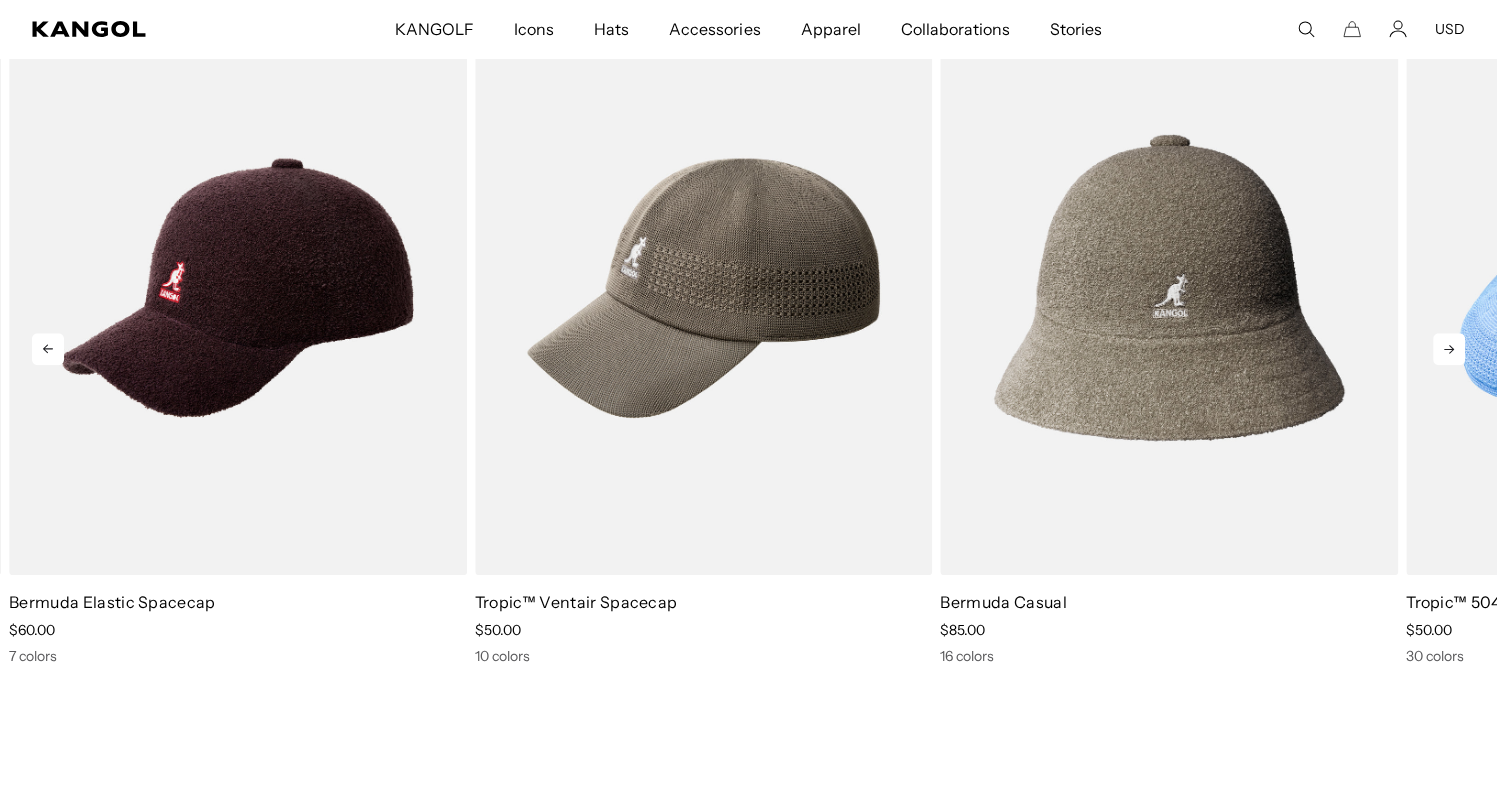 scroll, scrollTop: 0, scrollLeft: 0, axis: both 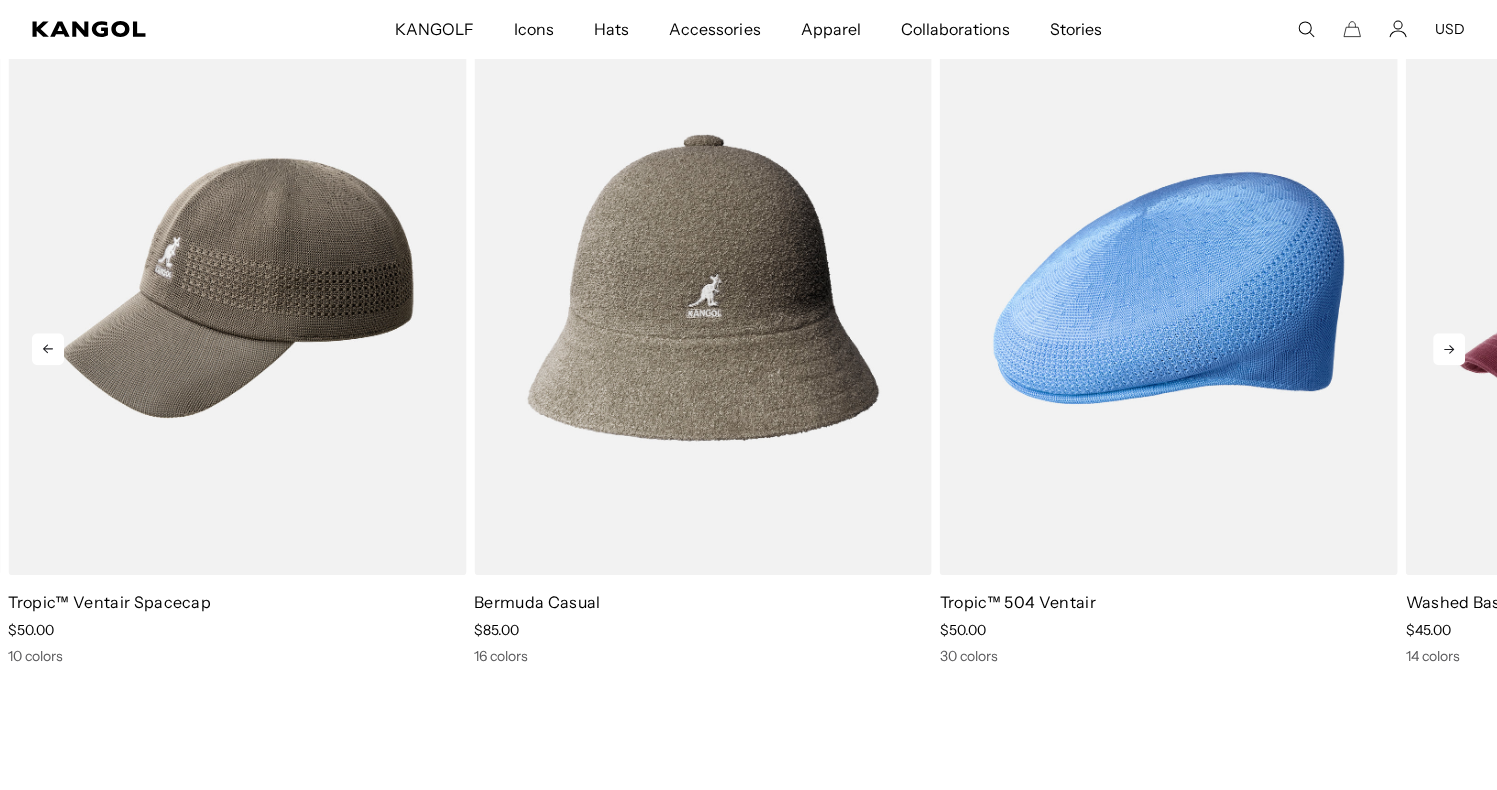 click 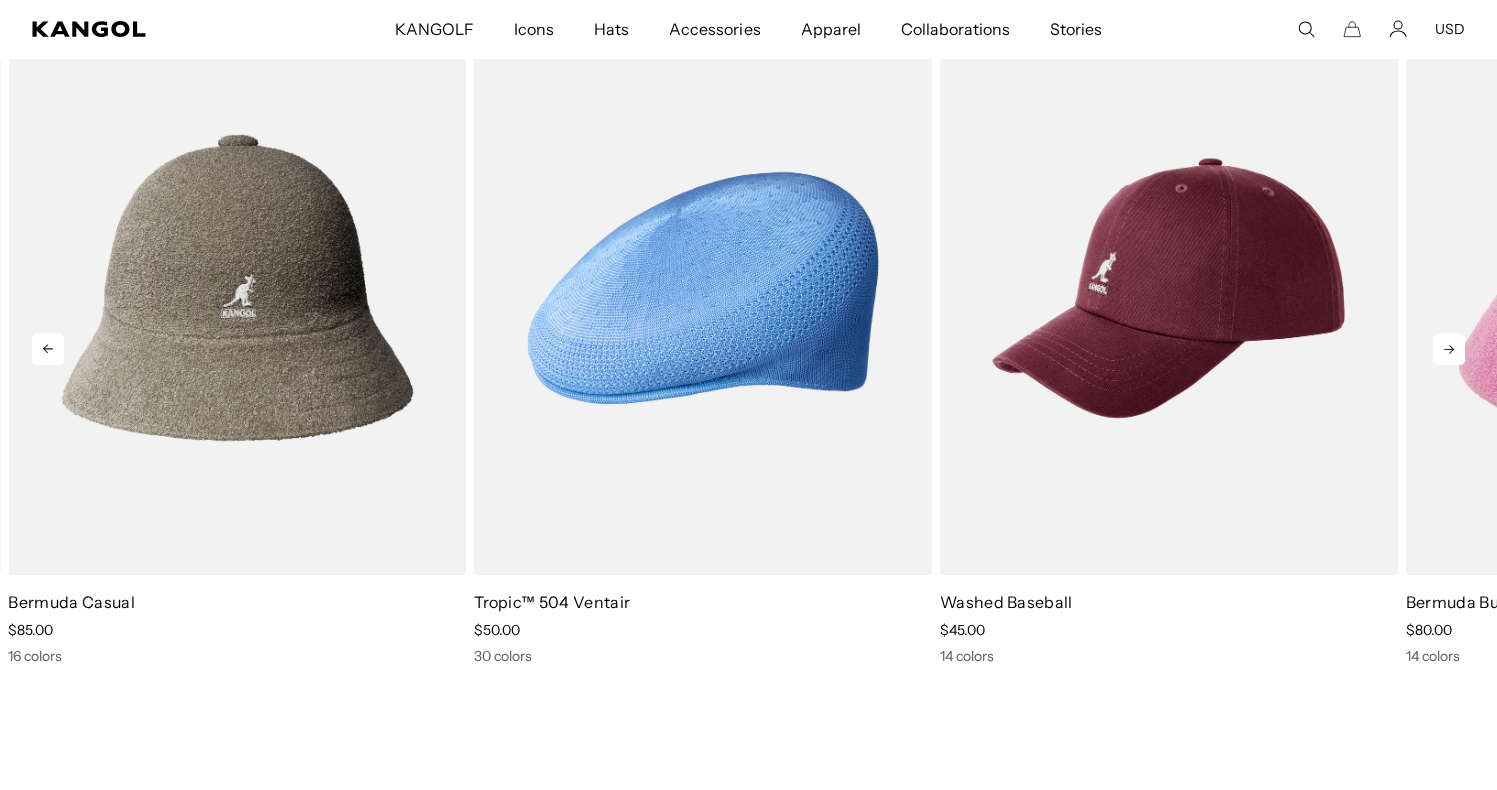 click 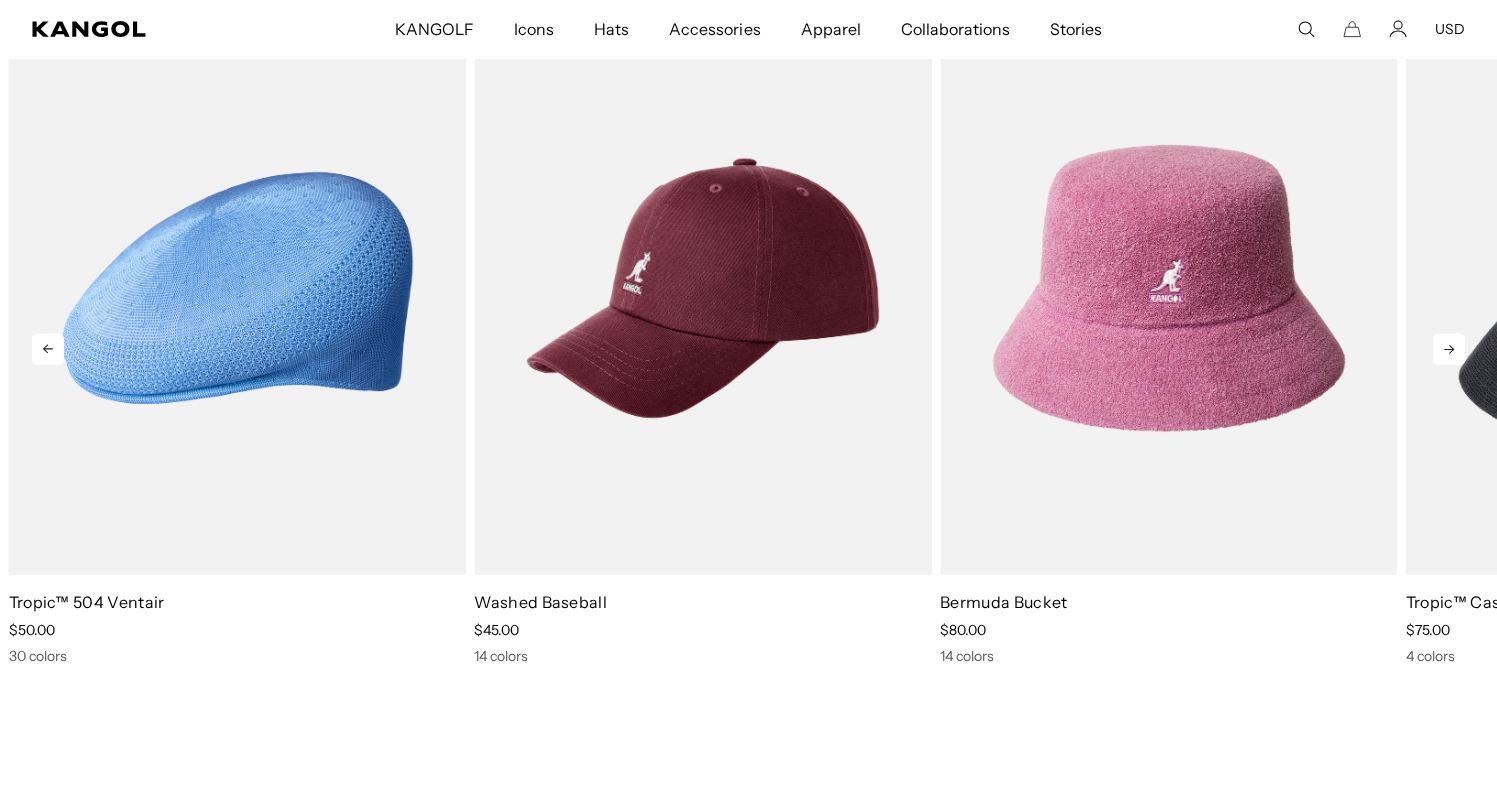 click 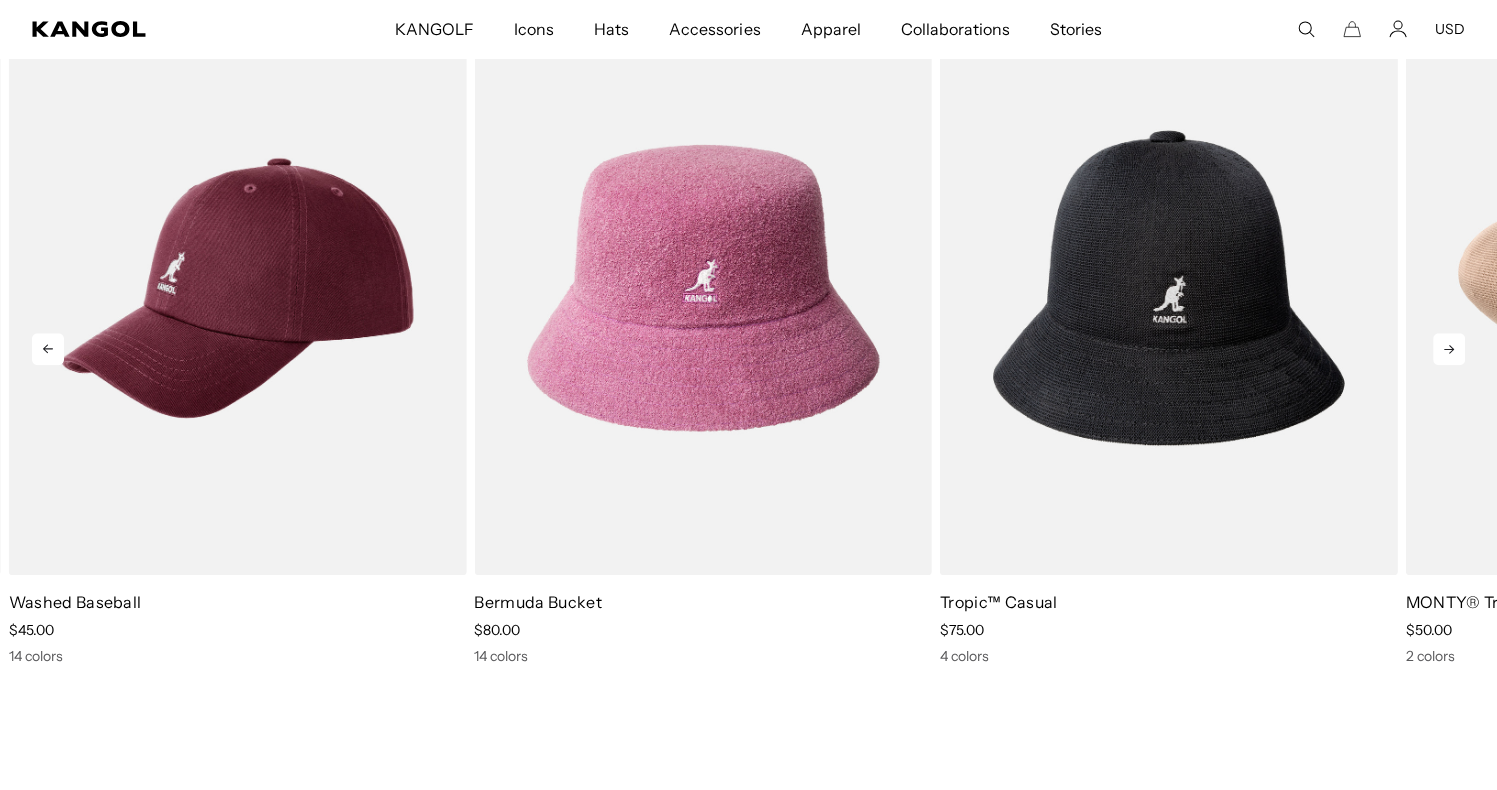 scroll, scrollTop: 0, scrollLeft: 412, axis: horizontal 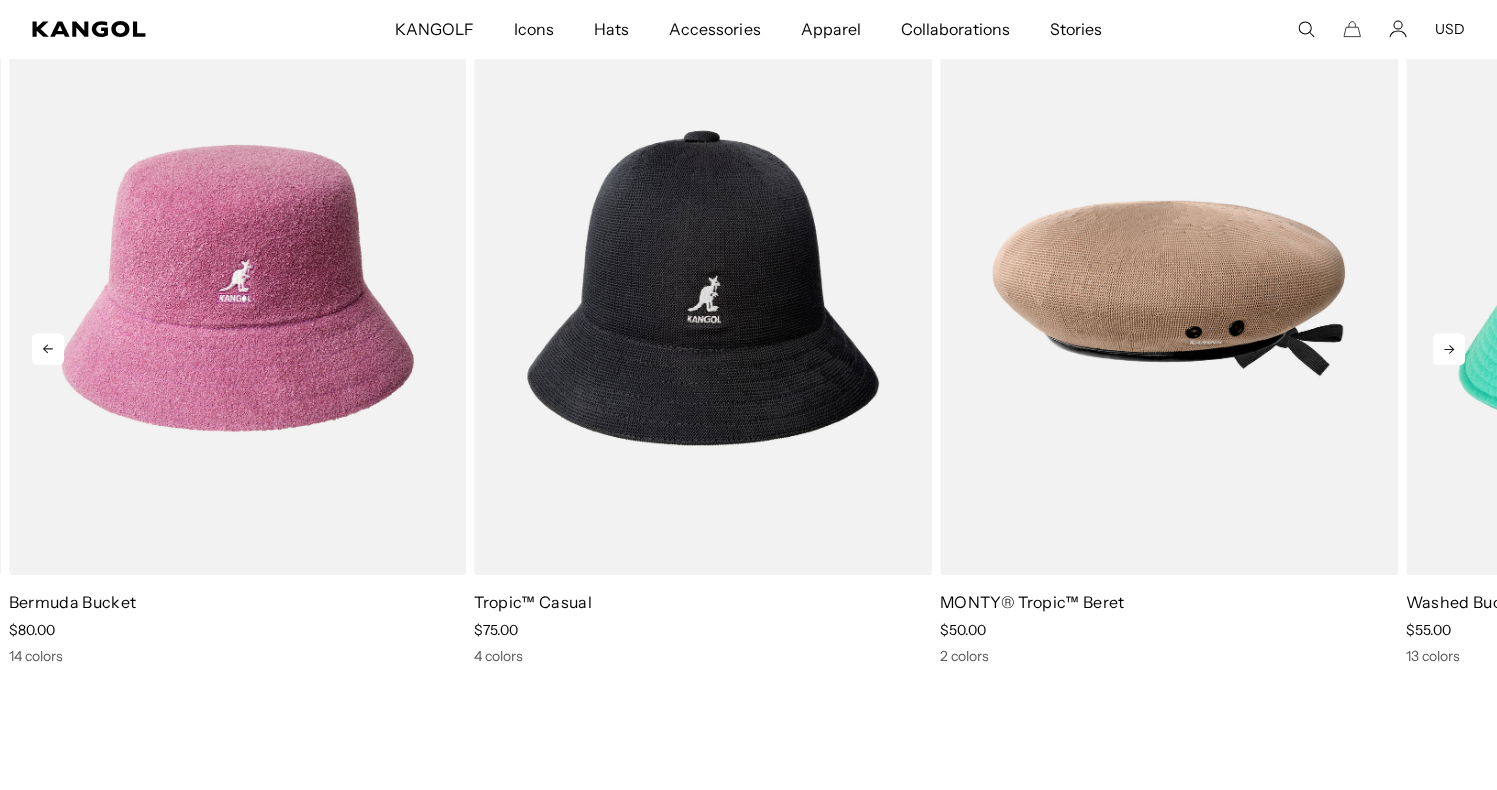 click 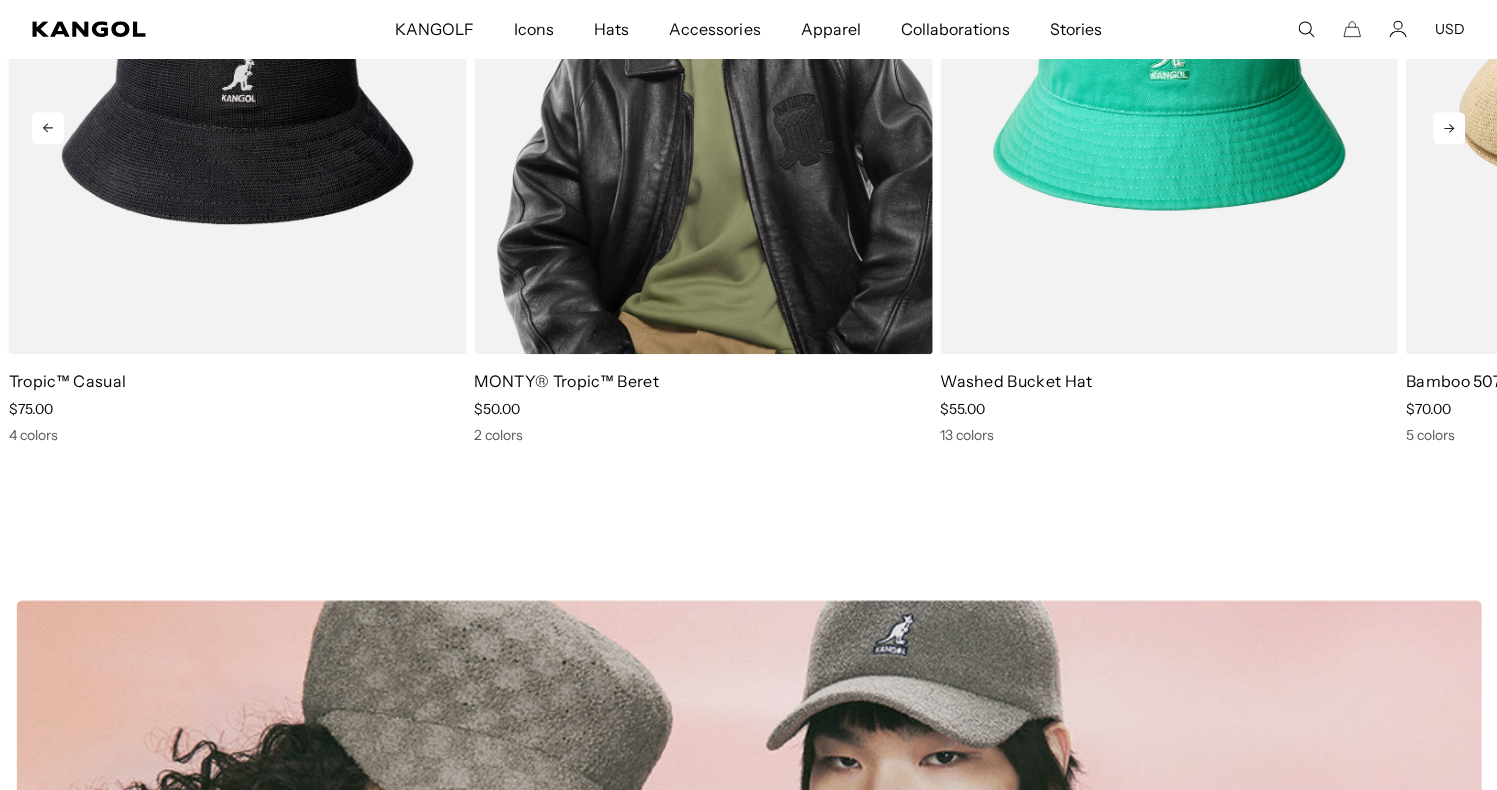 scroll, scrollTop: 1200, scrollLeft: 0, axis: vertical 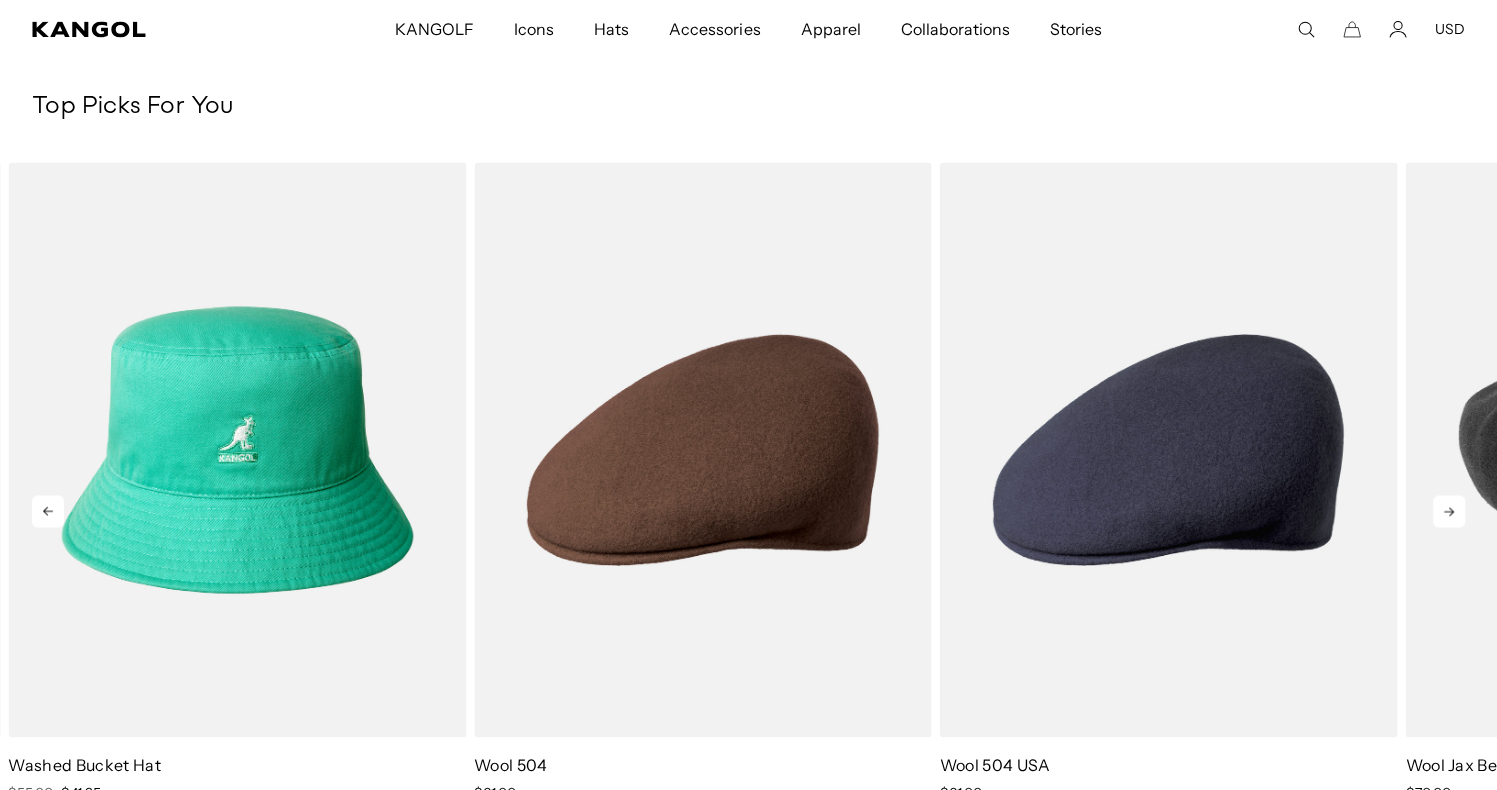 click 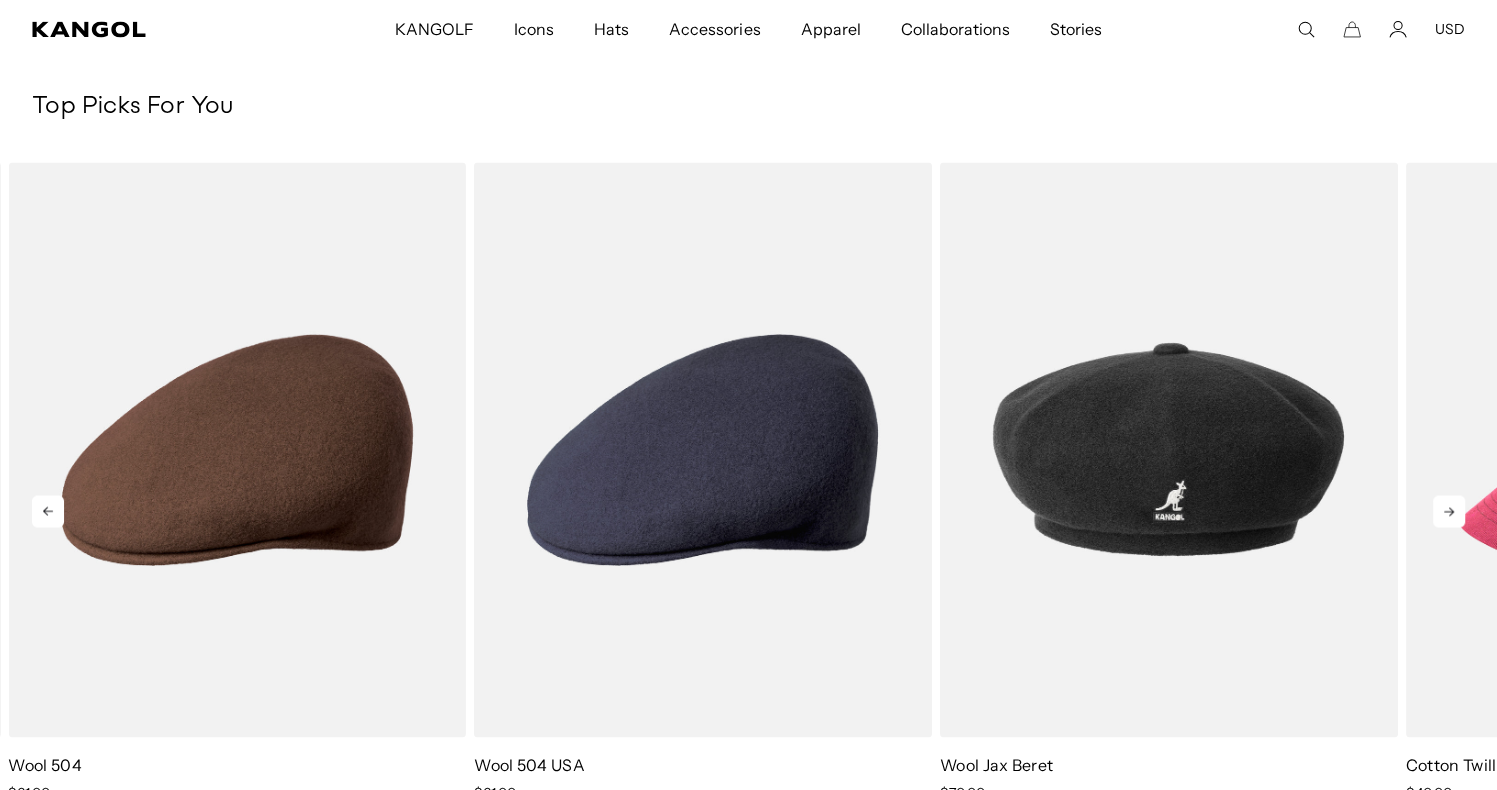 click 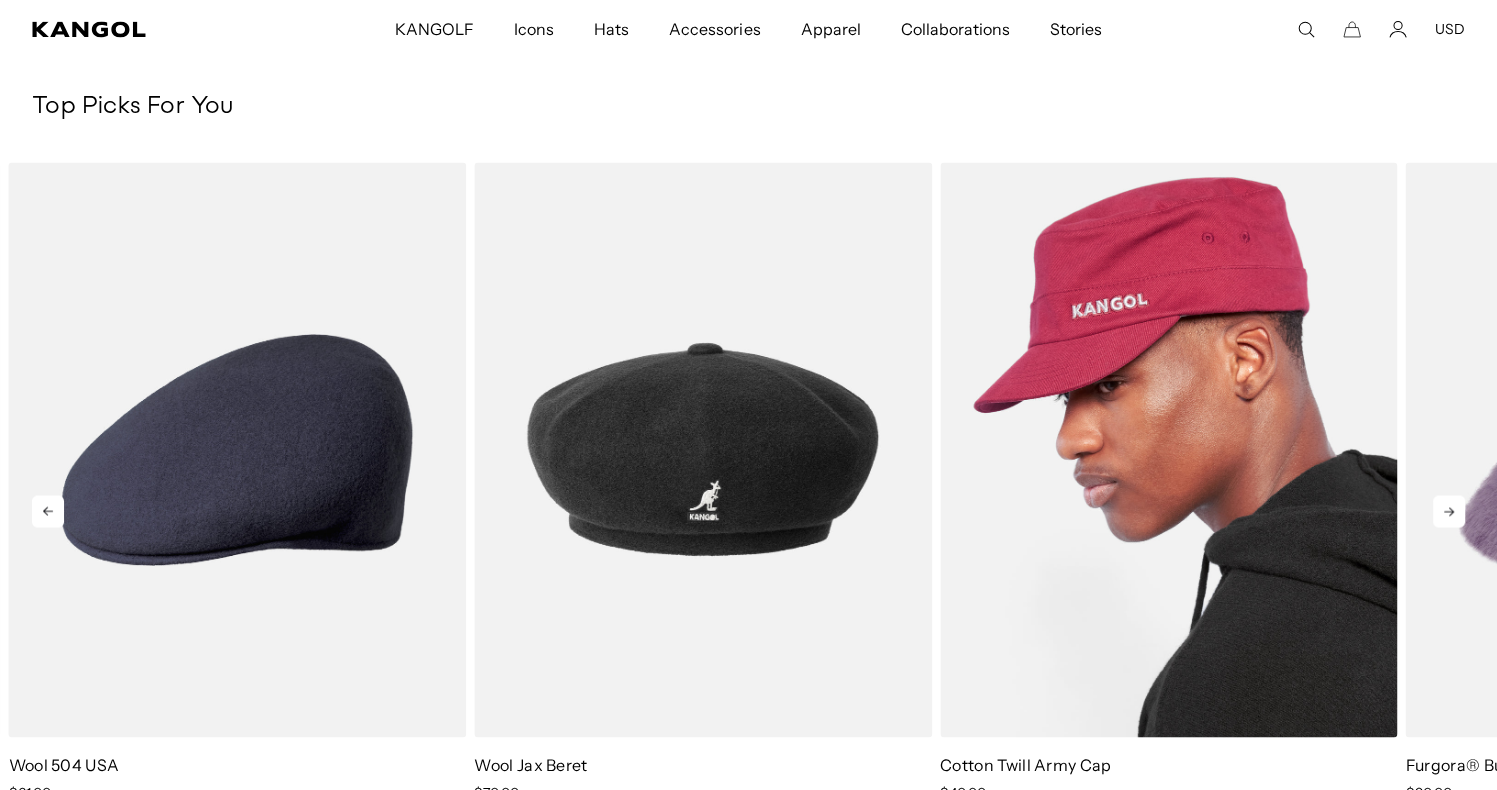 scroll, scrollTop: 0, scrollLeft: 0, axis: both 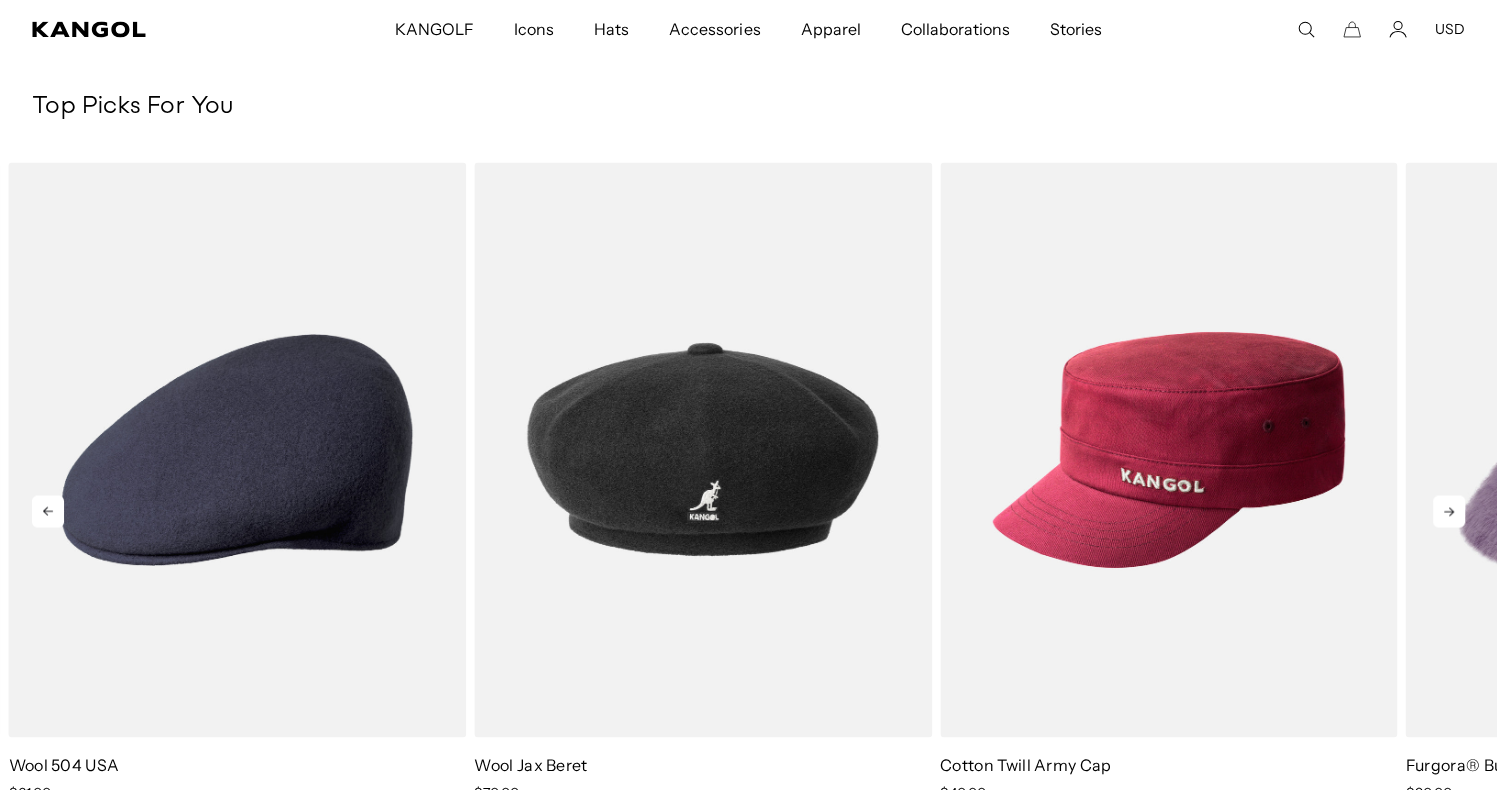 click 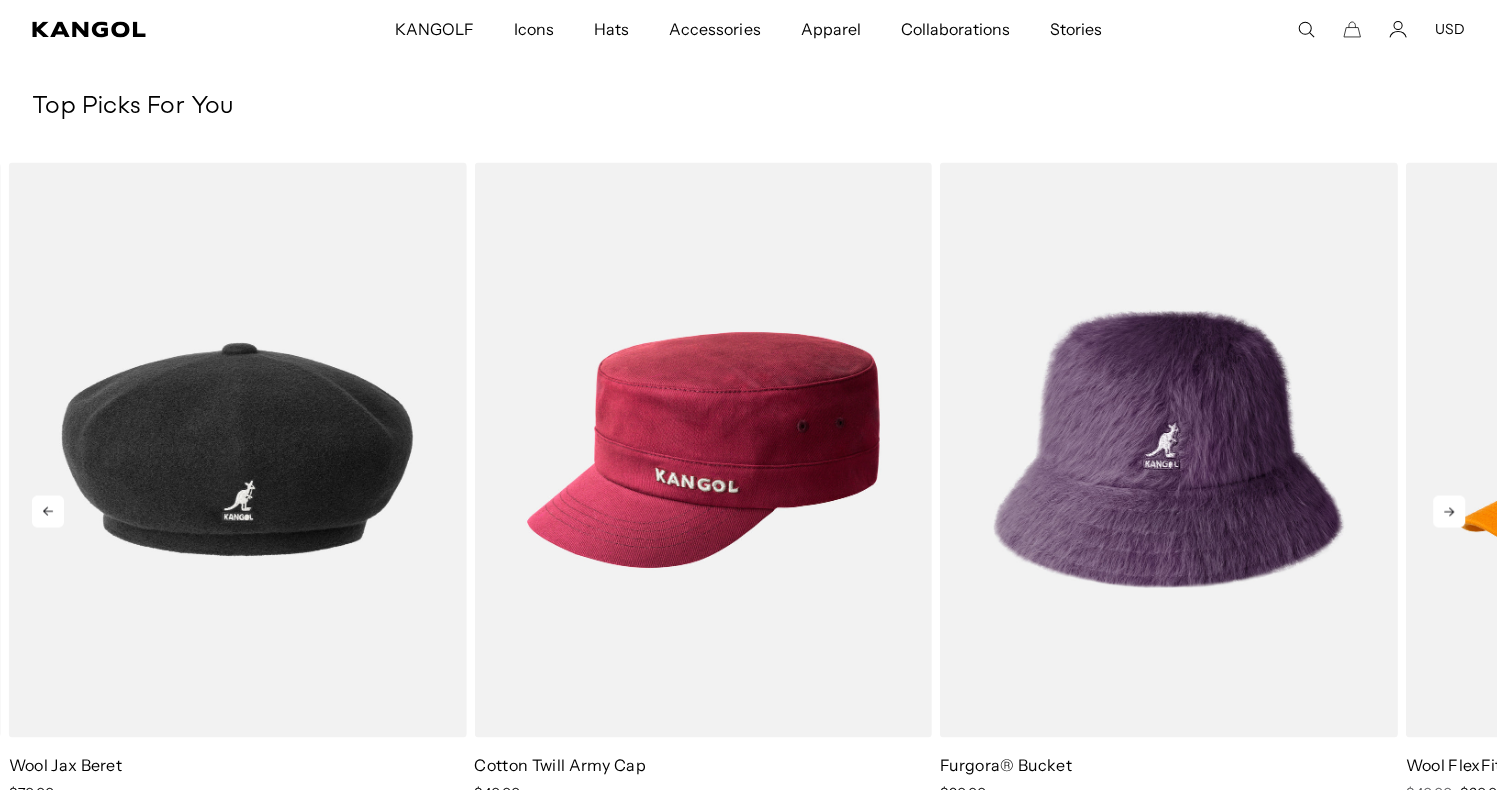 click 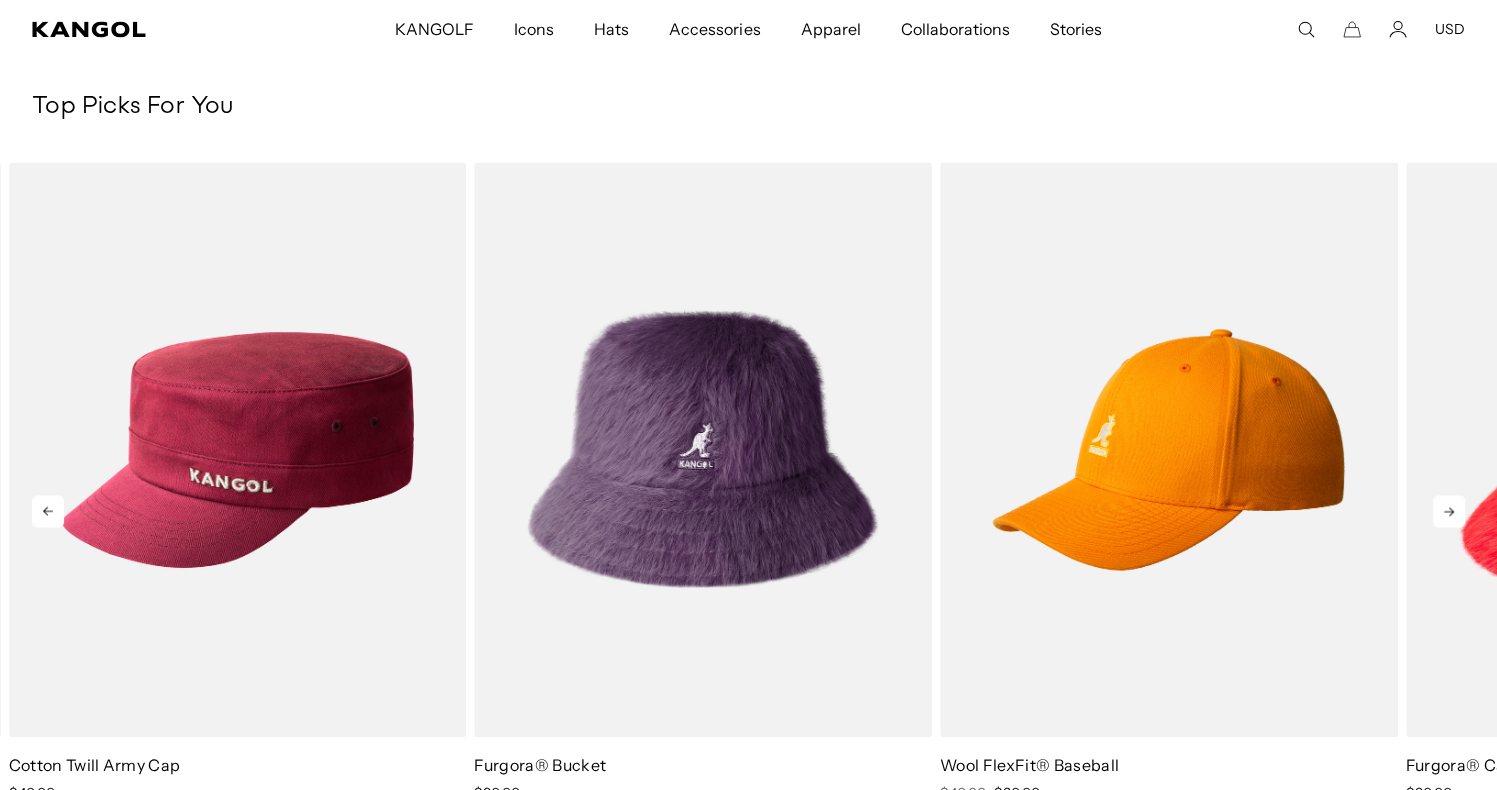 click 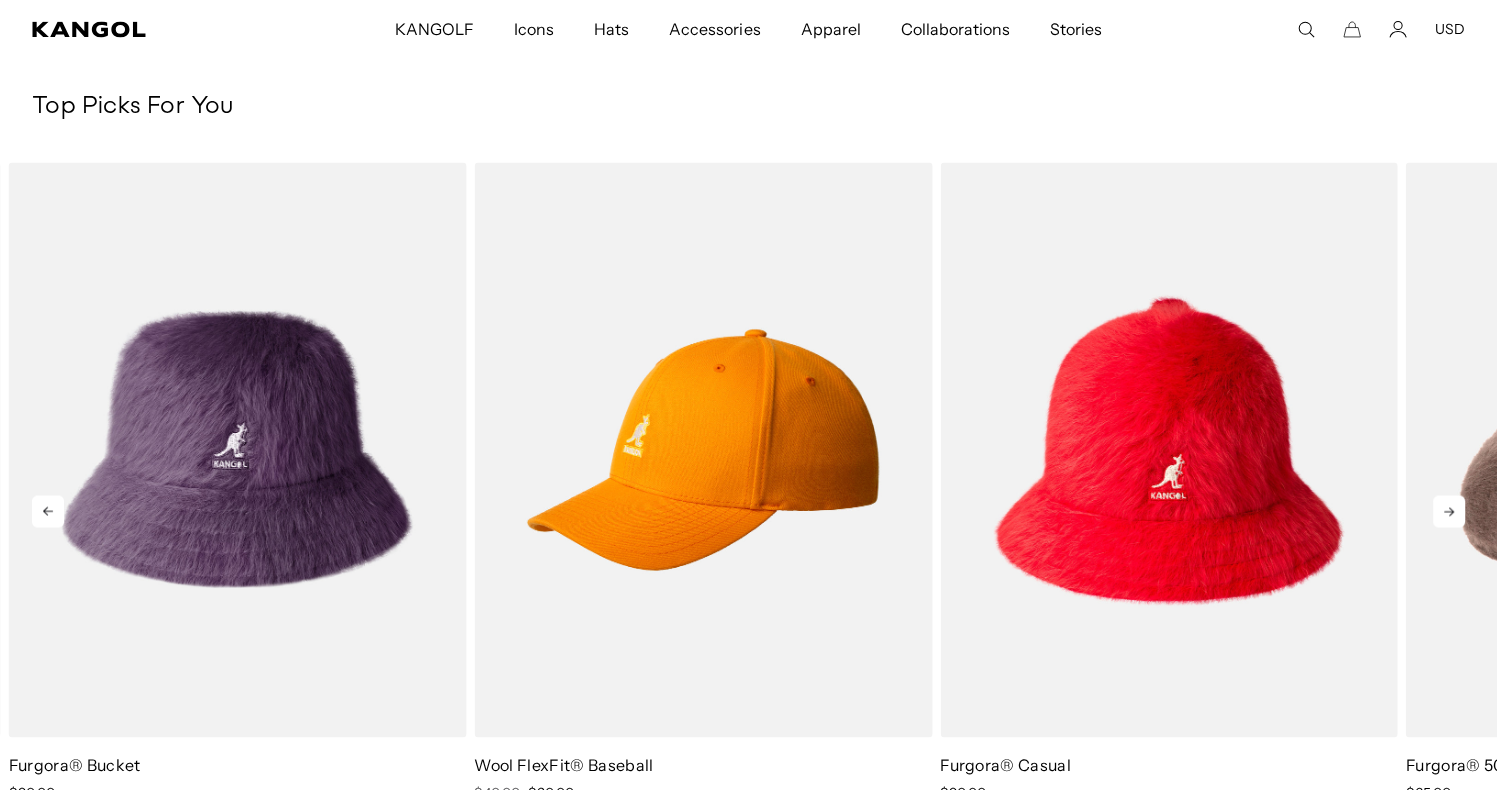 click 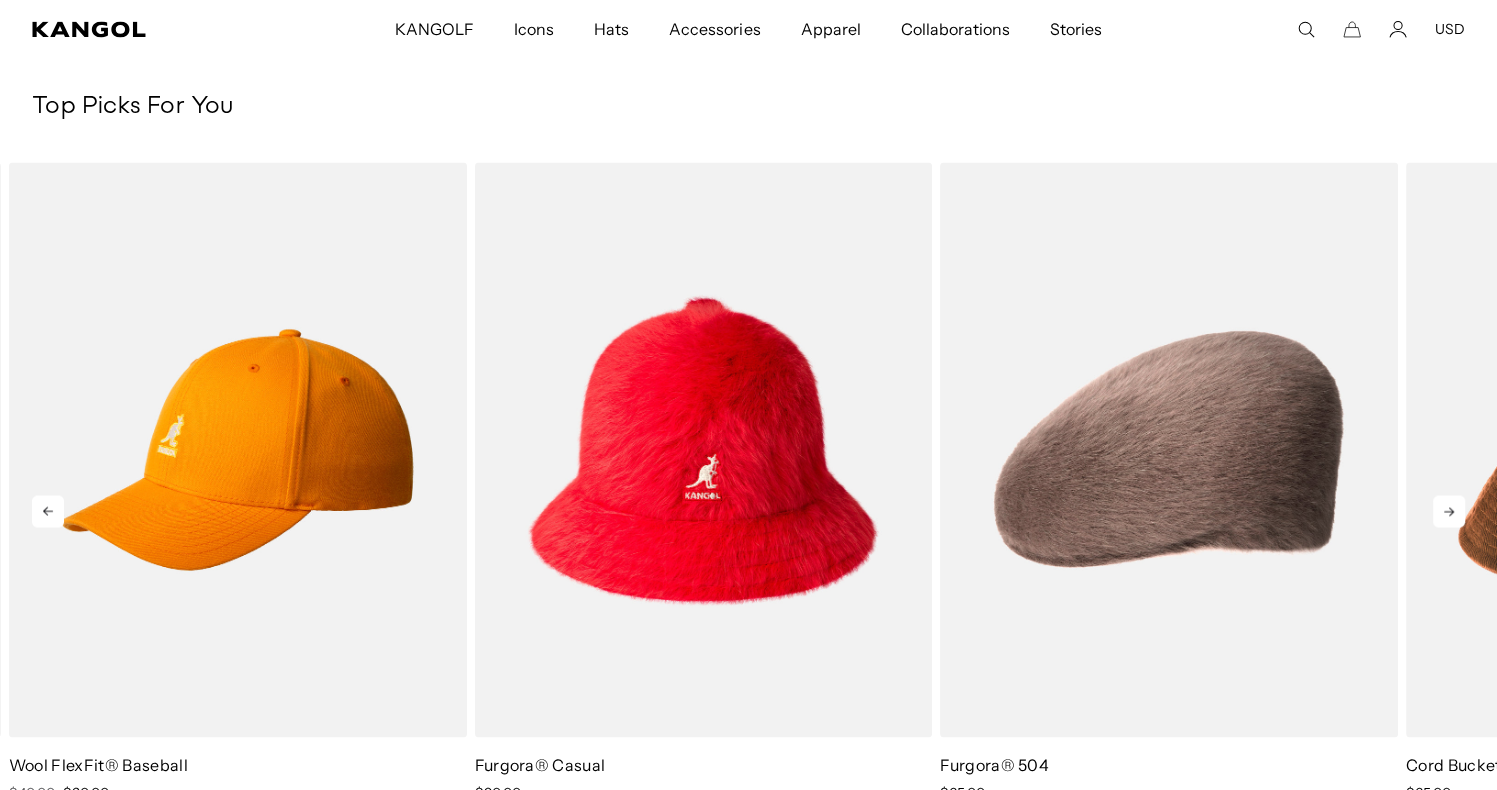 scroll, scrollTop: 0, scrollLeft: 412, axis: horizontal 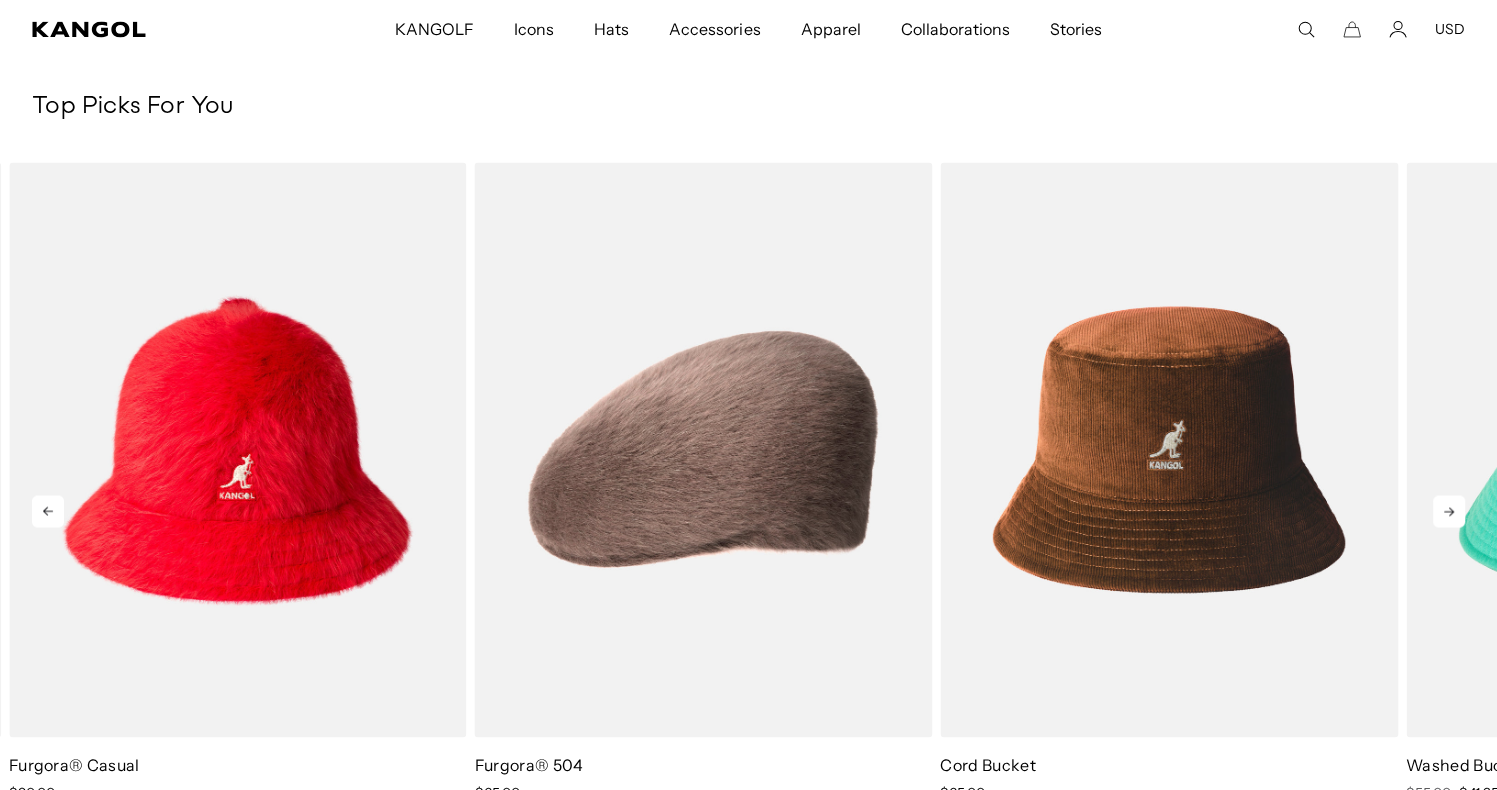 click 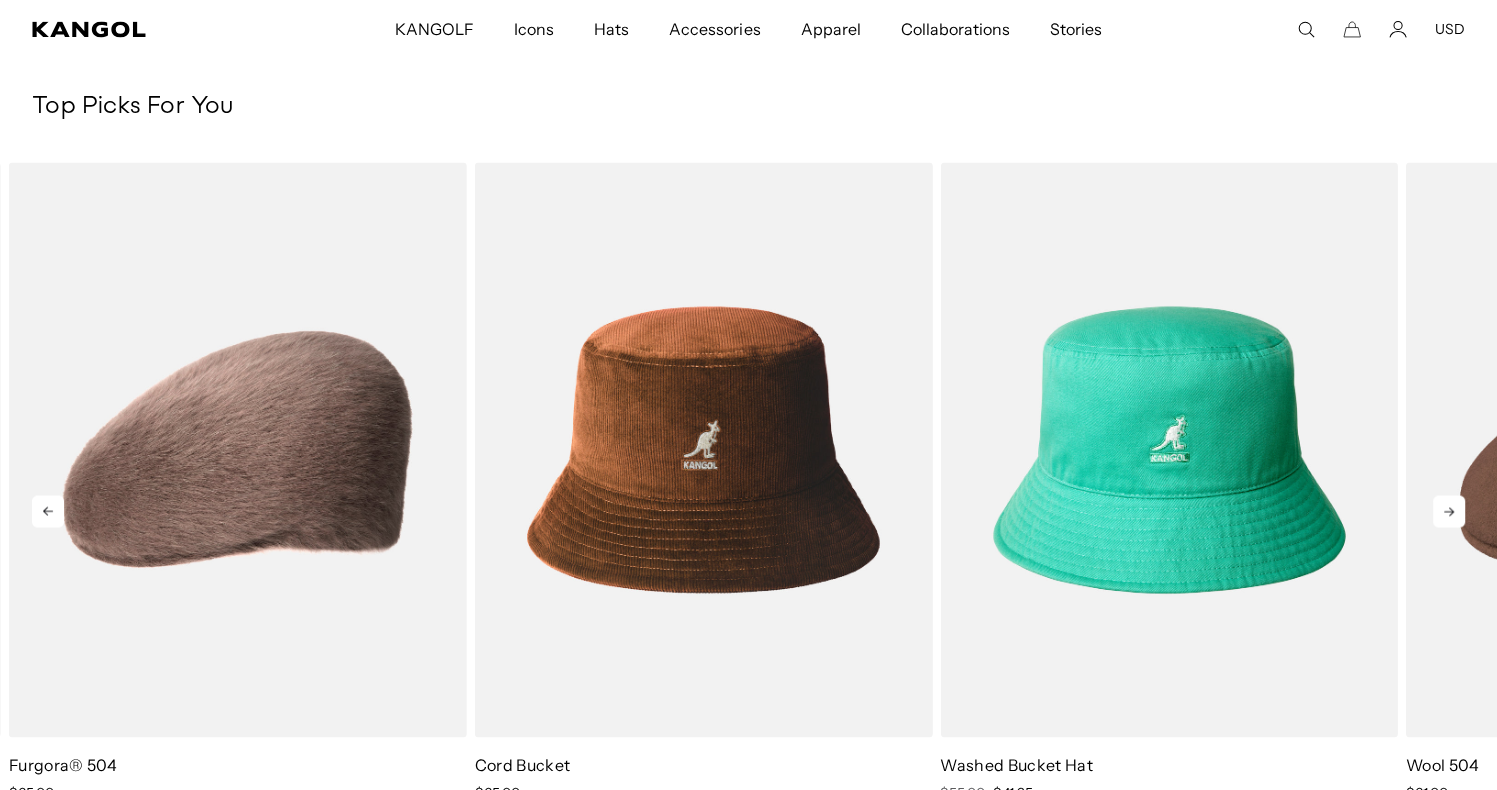 click 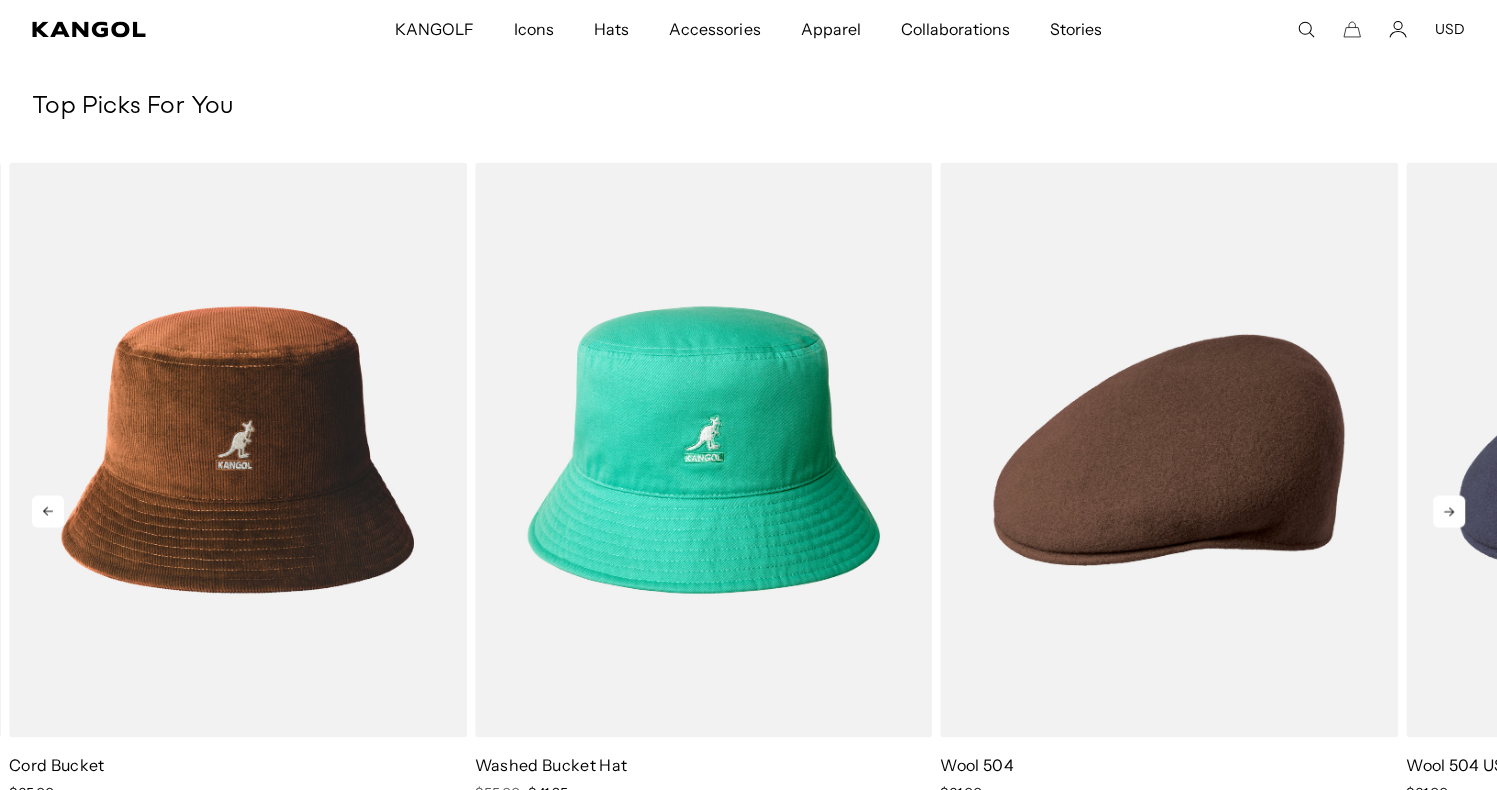 scroll, scrollTop: 0, scrollLeft: 0, axis: both 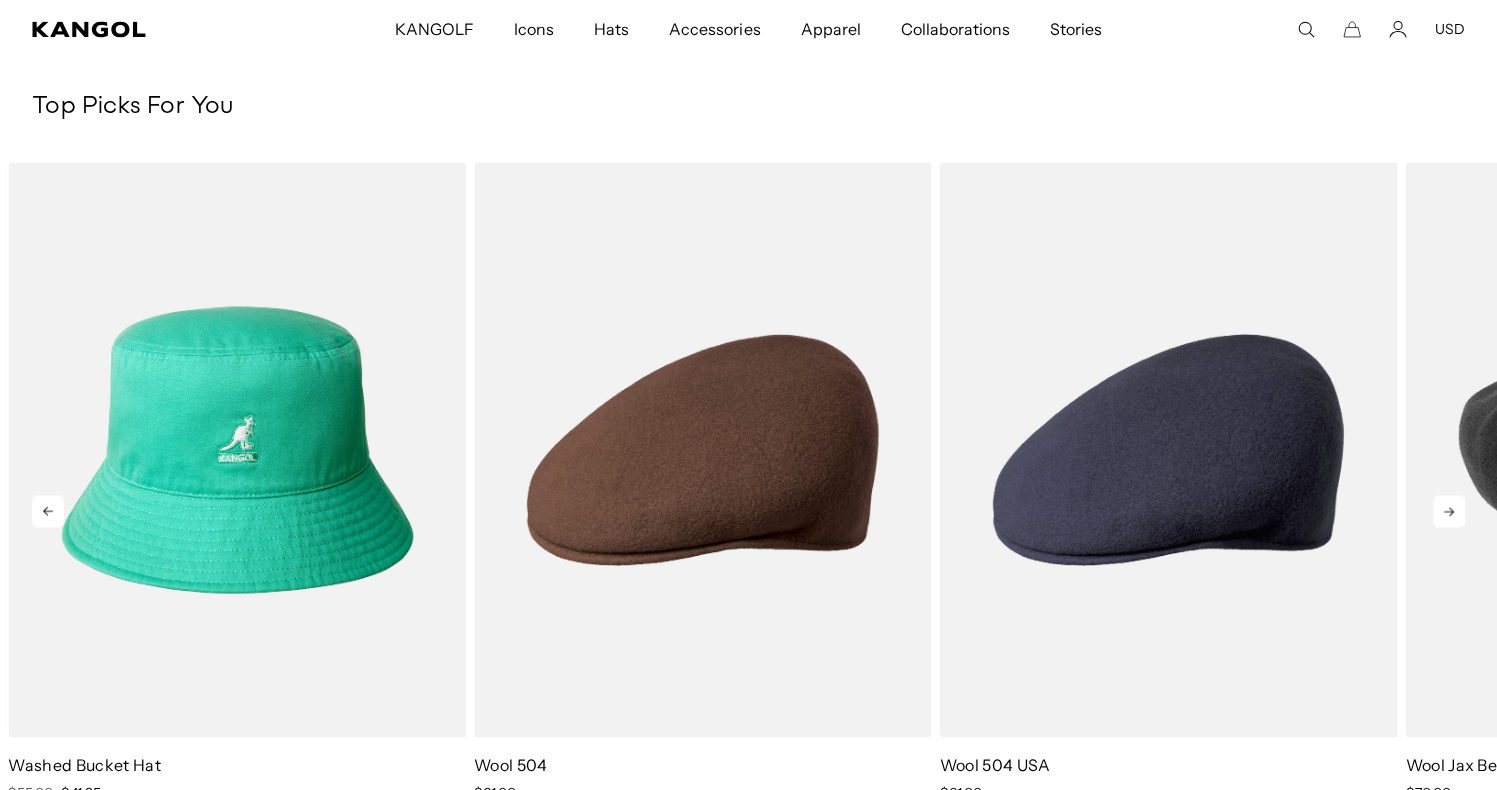 click 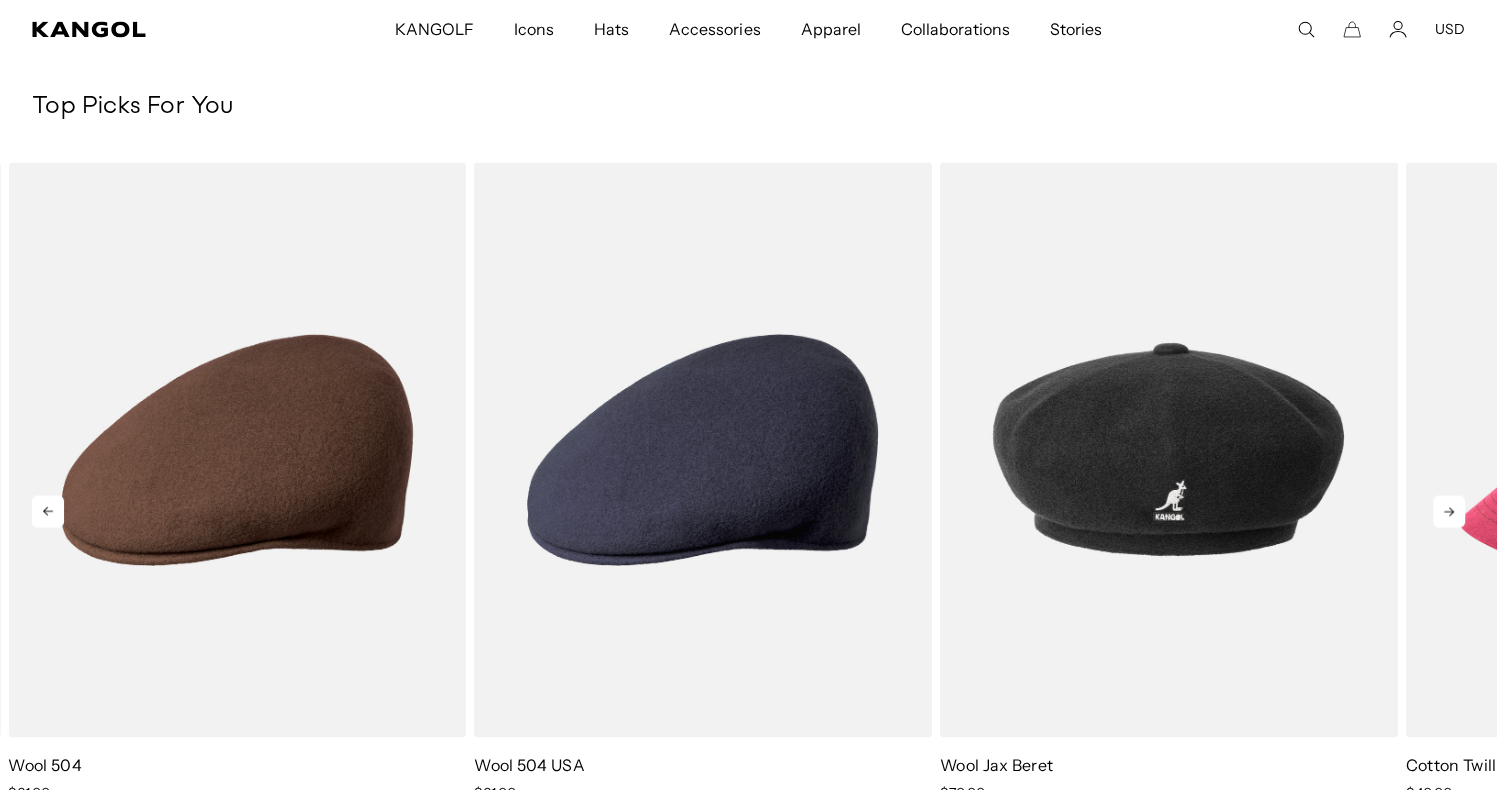 scroll, scrollTop: 0, scrollLeft: 412, axis: horizontal 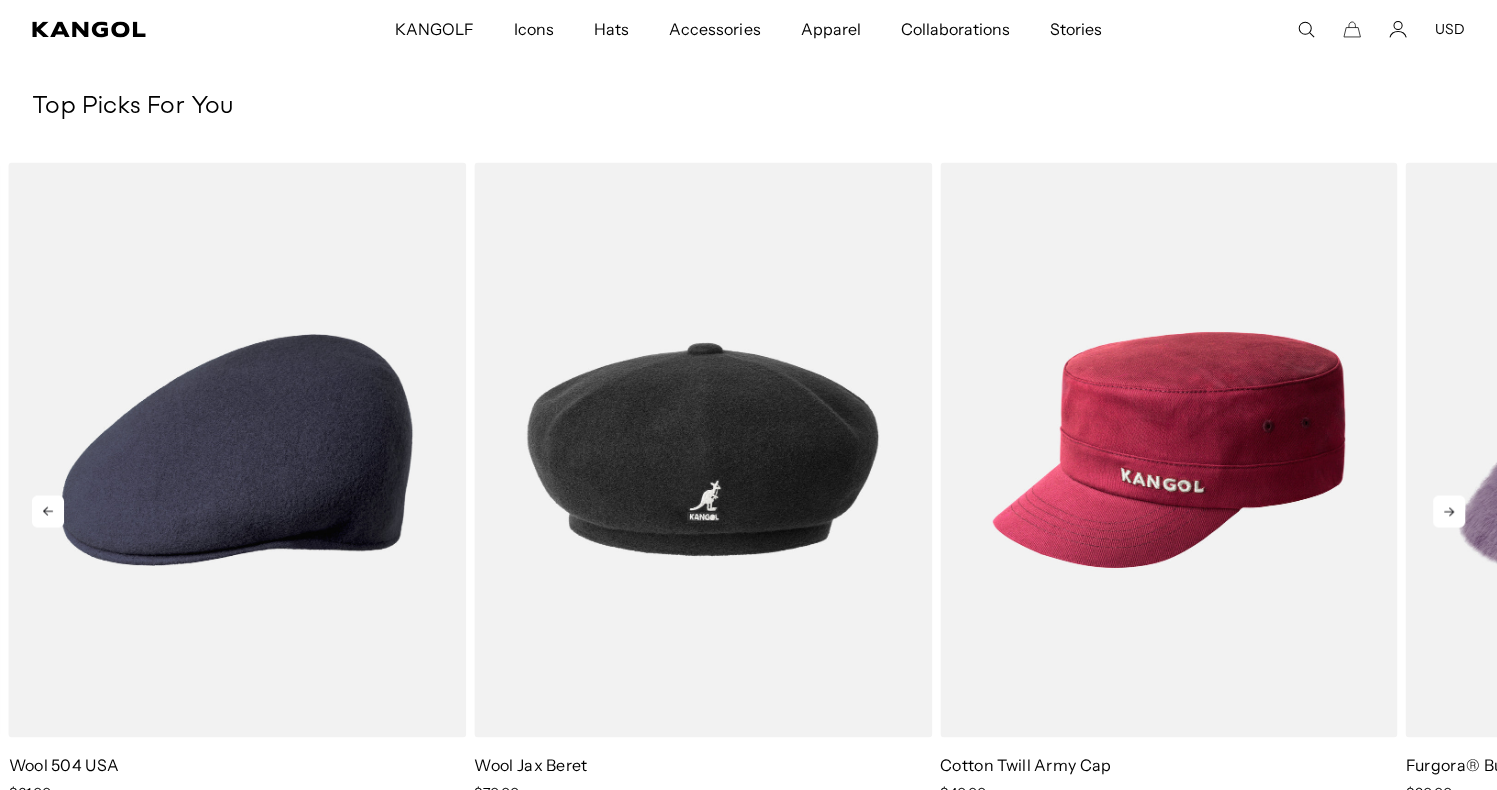 click 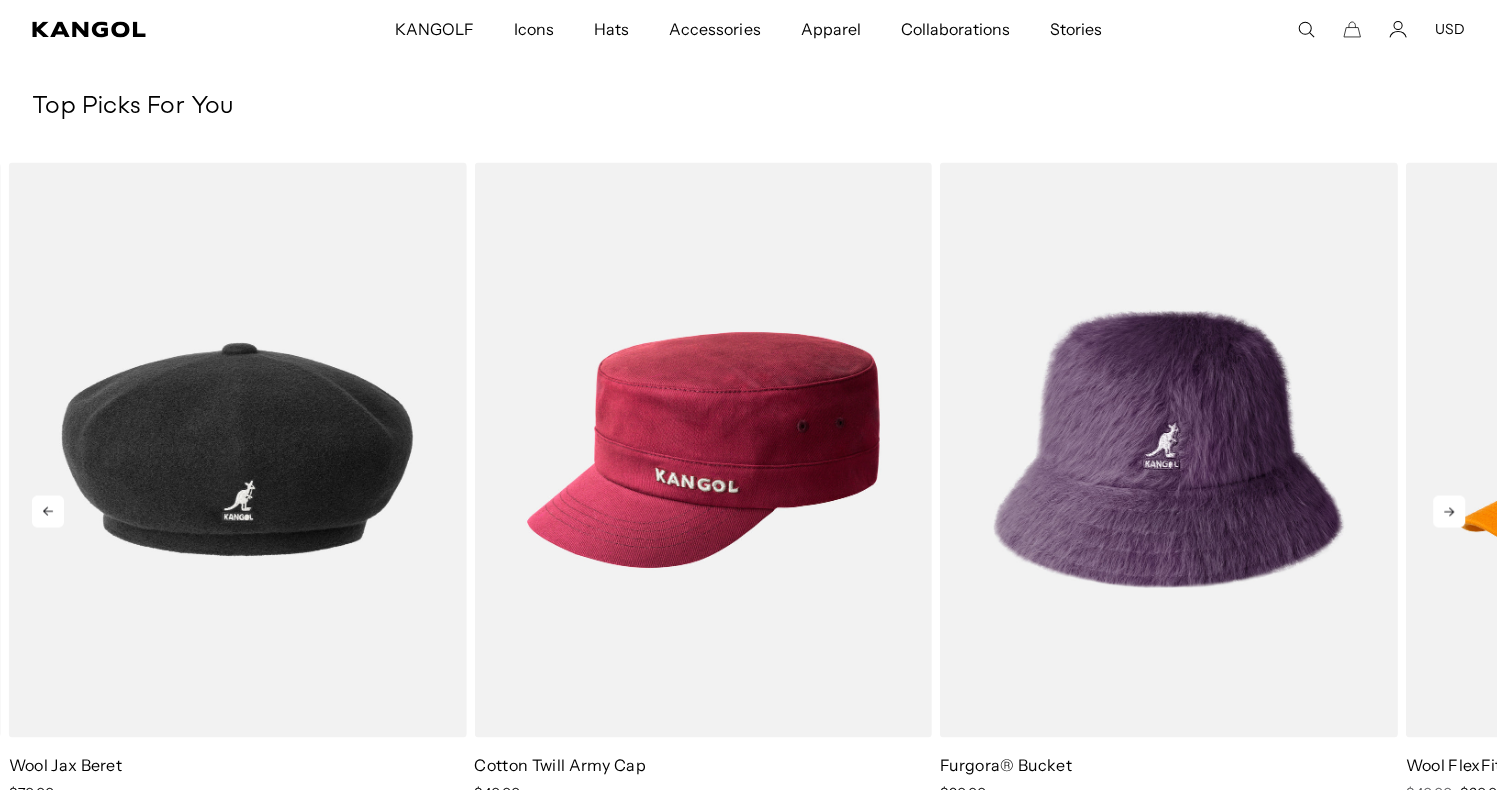 click 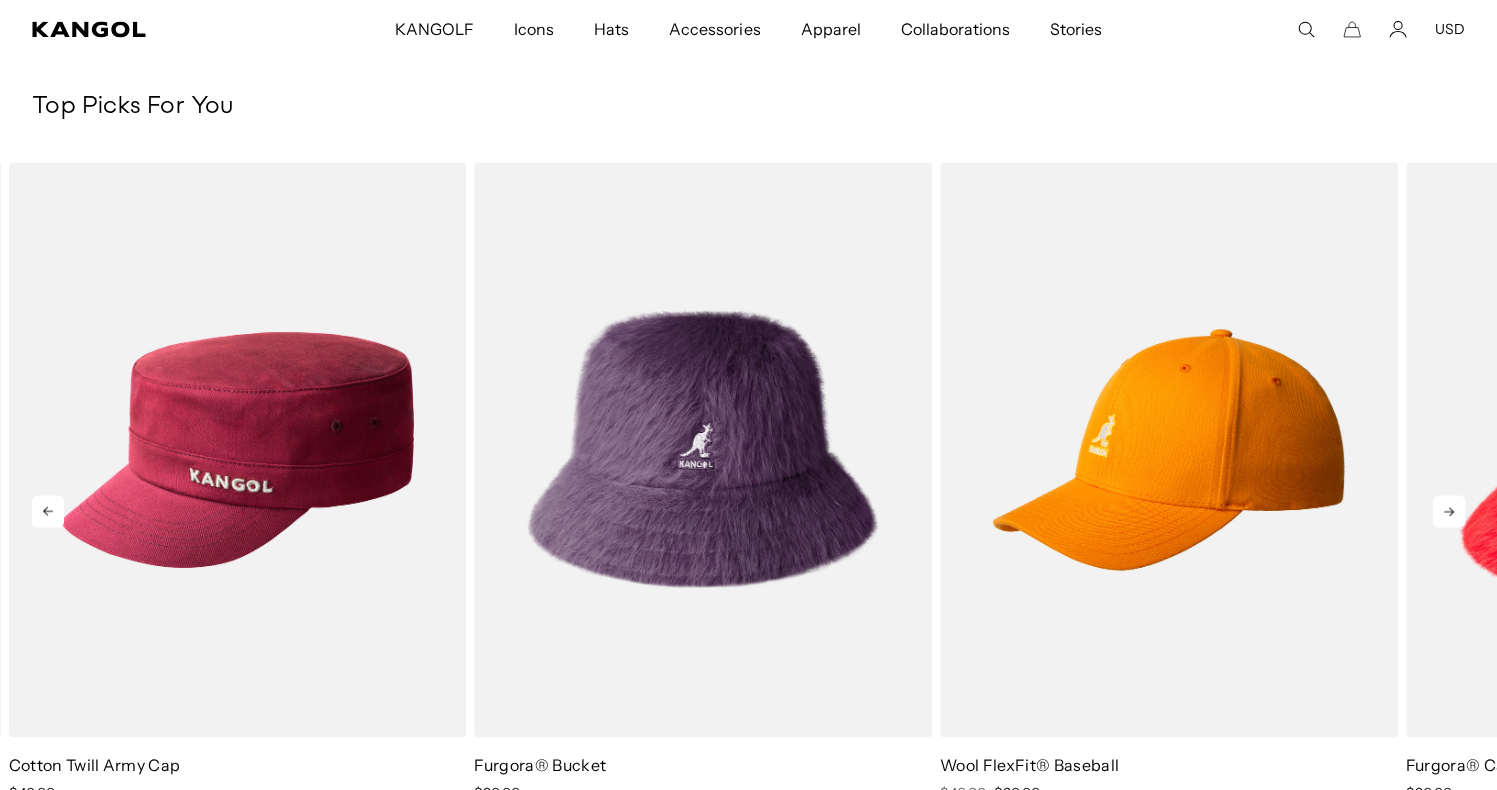 click 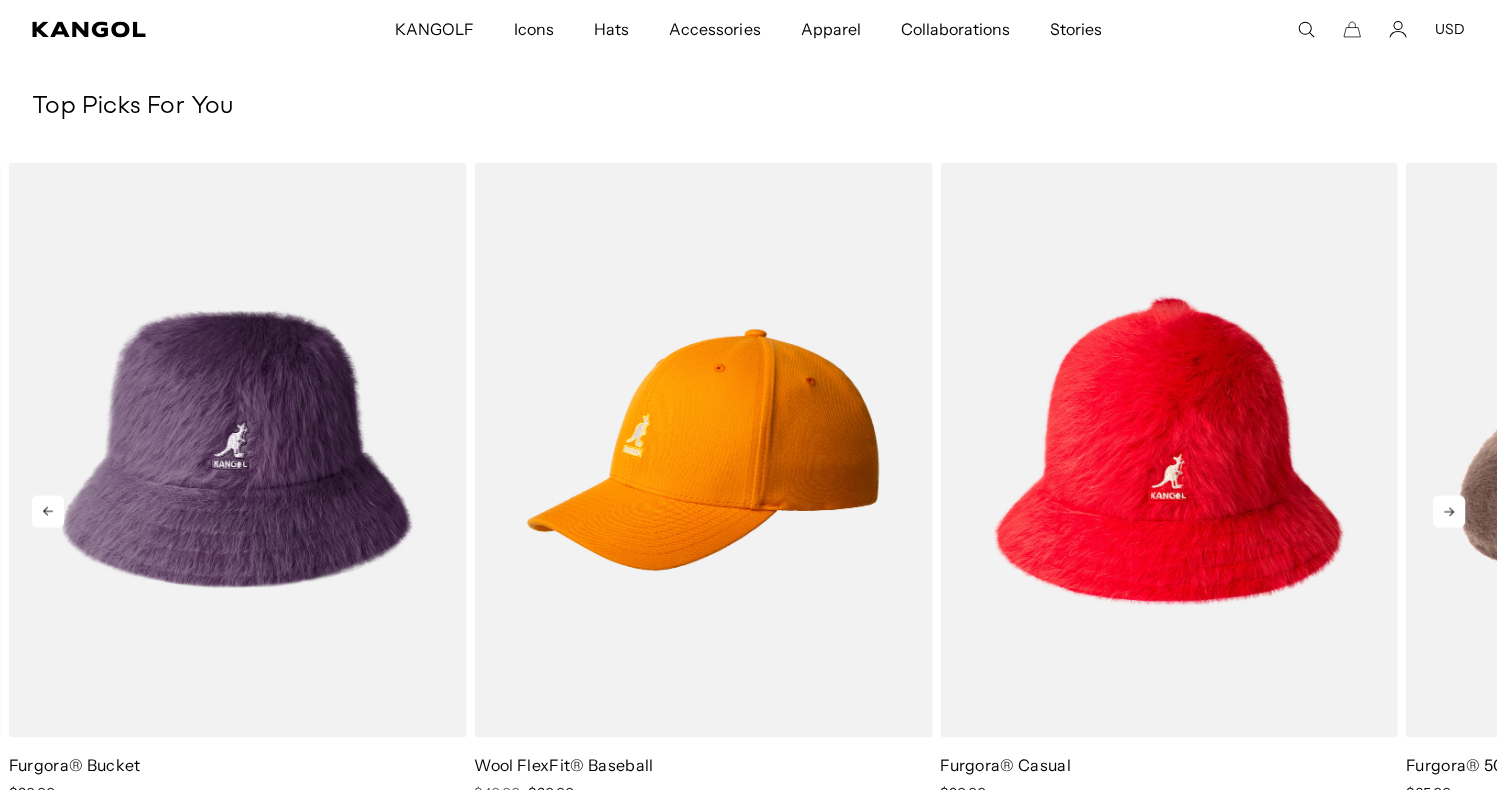 scroll, scrollTop: 0, scrollLeft: 0, axis: both 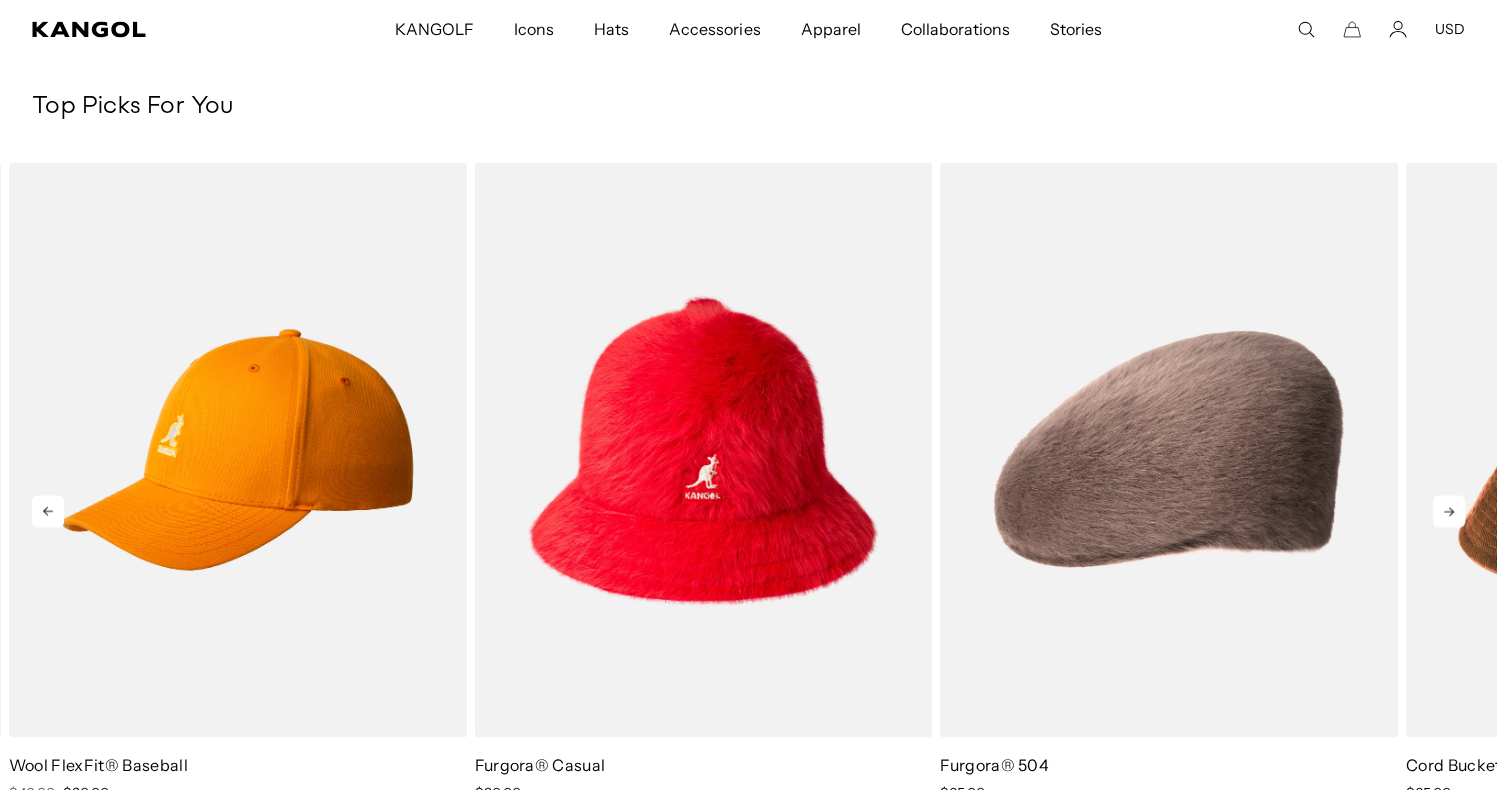 click 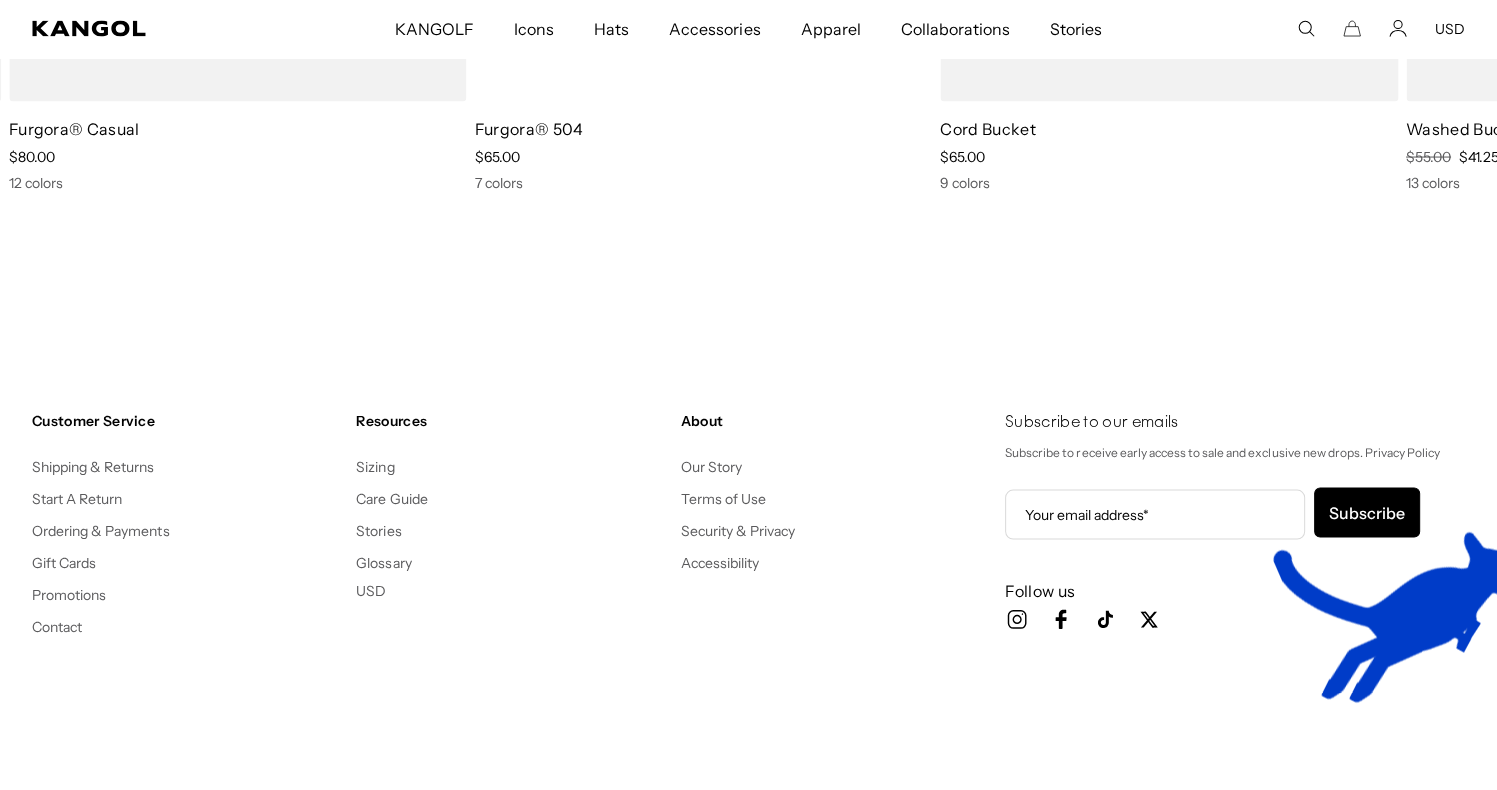 scroll, scrollTop: 4100, scrollLeft: 0, axis: vertical 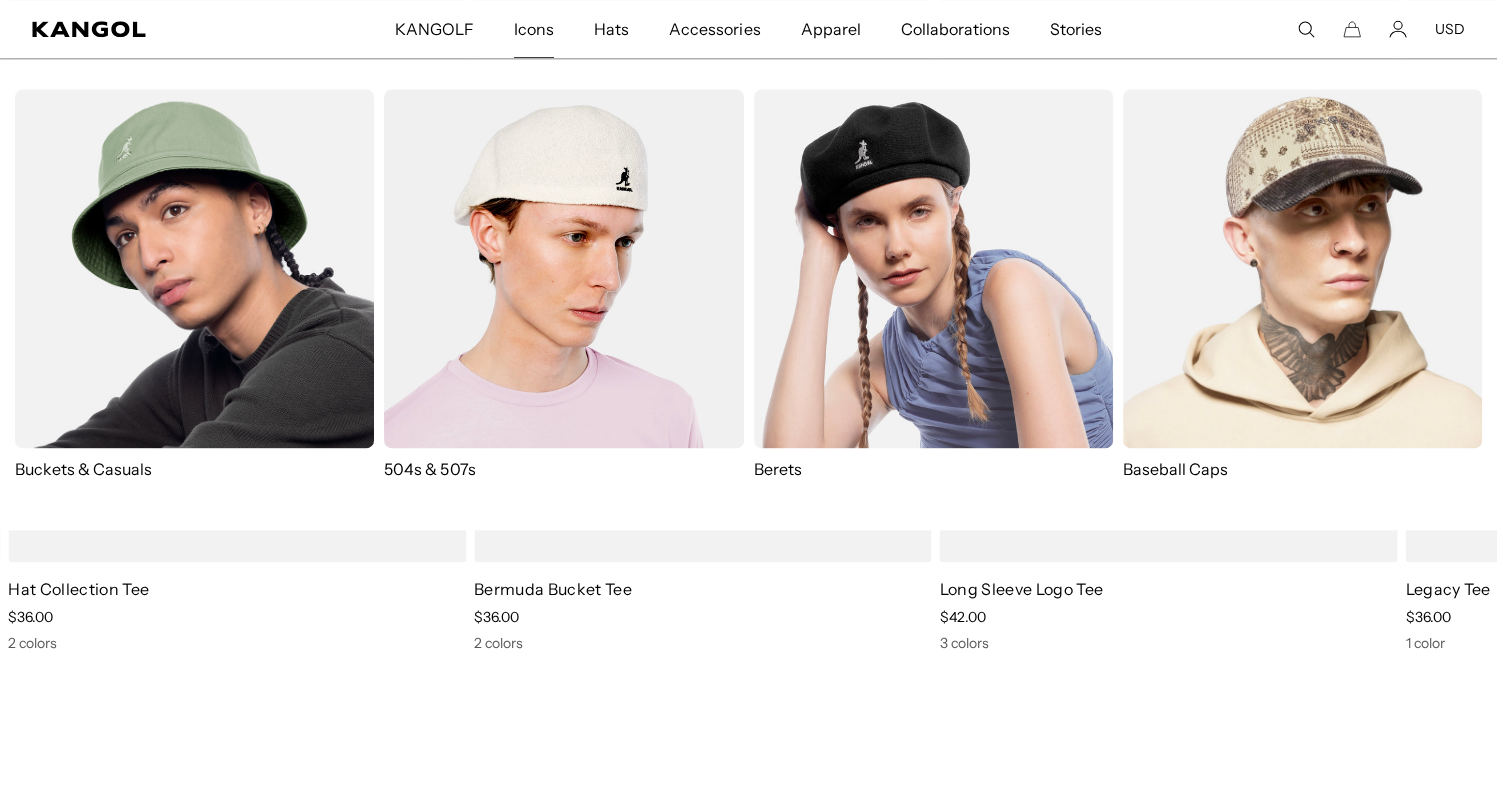 click at bounding box center (563, 268) 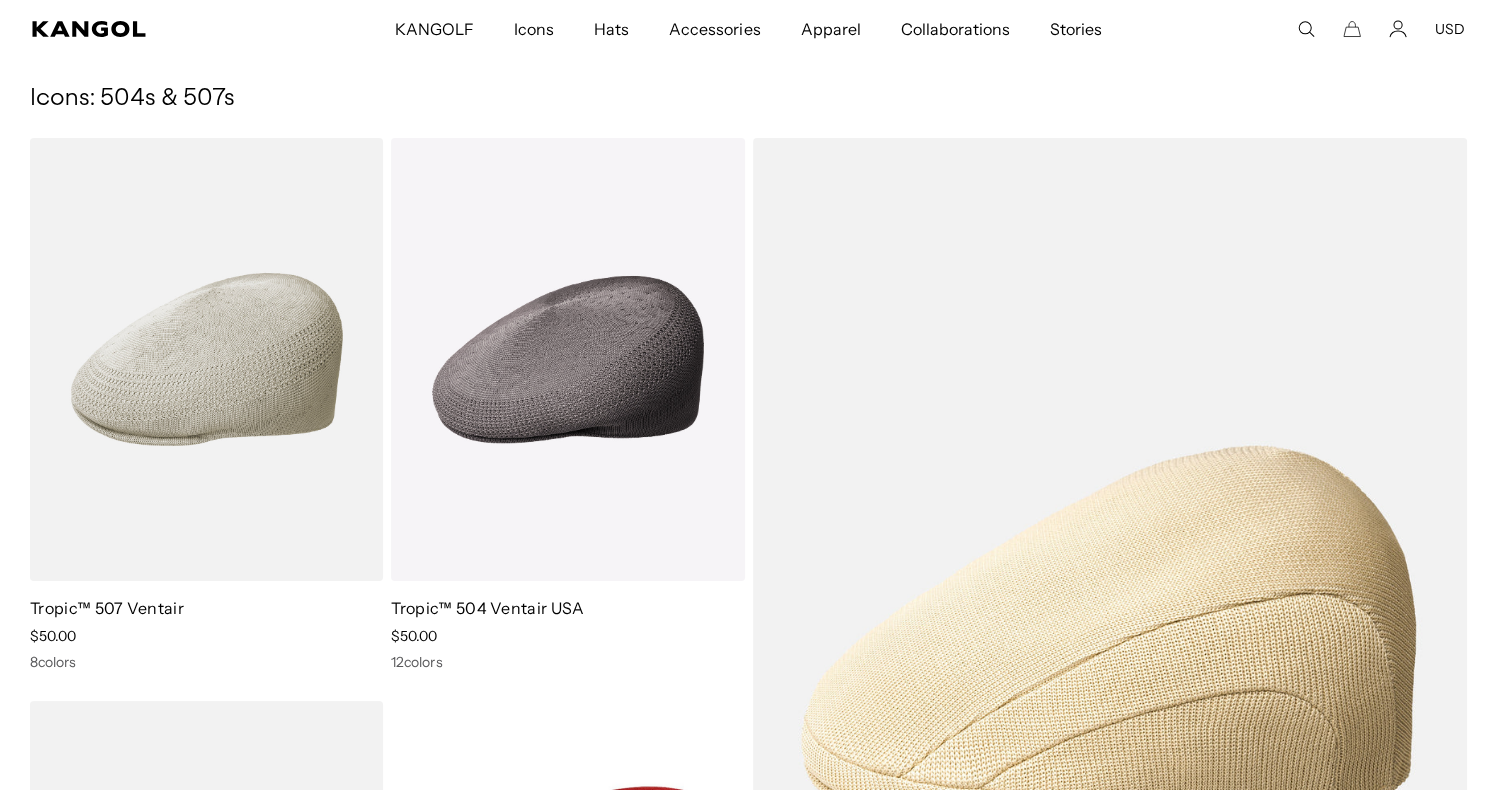 scroll, scrollTop: 200, scrollLeft: 0, axis: vertical 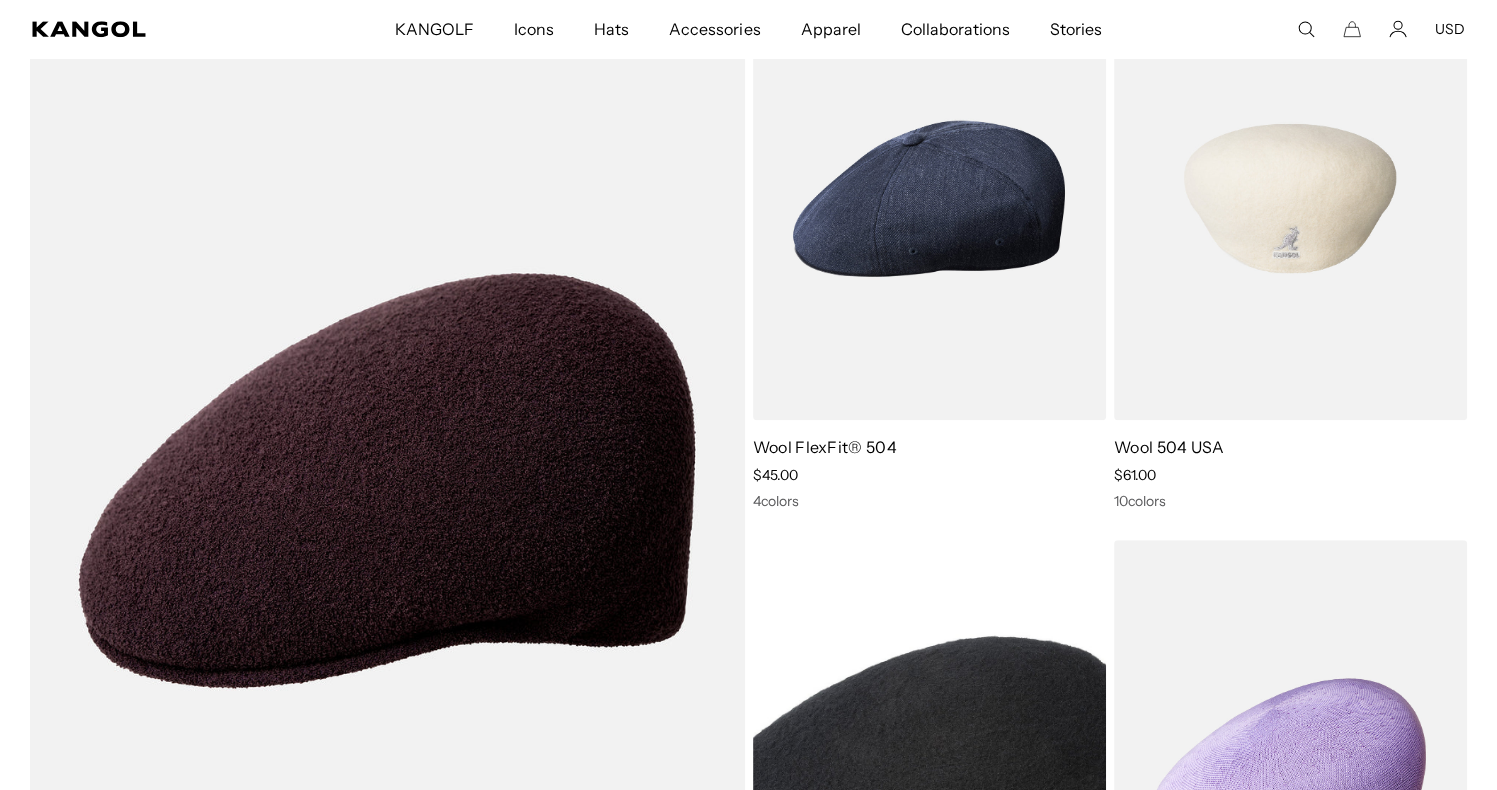 click on "Wool 504 USA" at bounding box center [1169, 447] 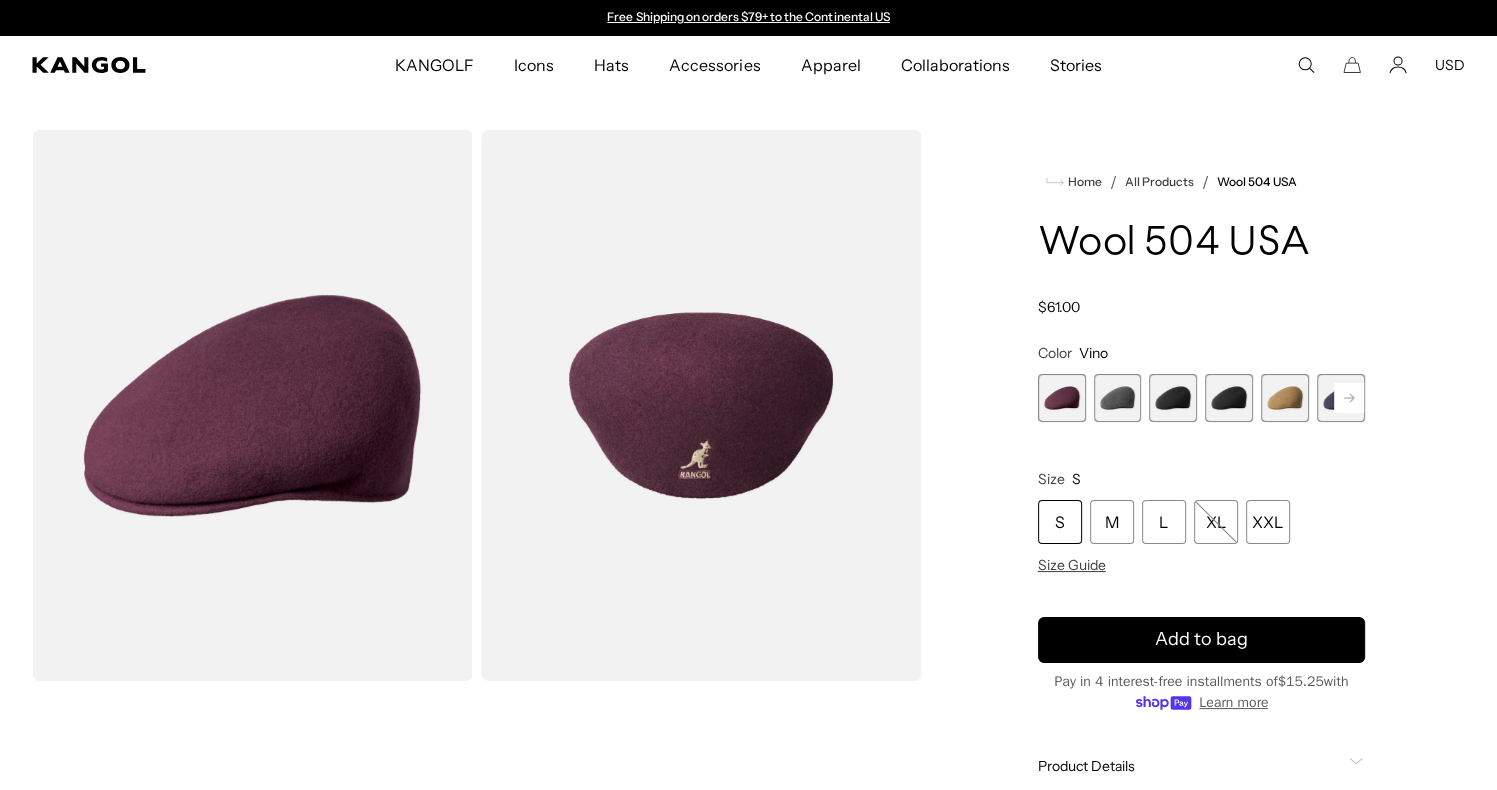 scroll, scrollTop: 0, scrollLeft: 0, axis: both 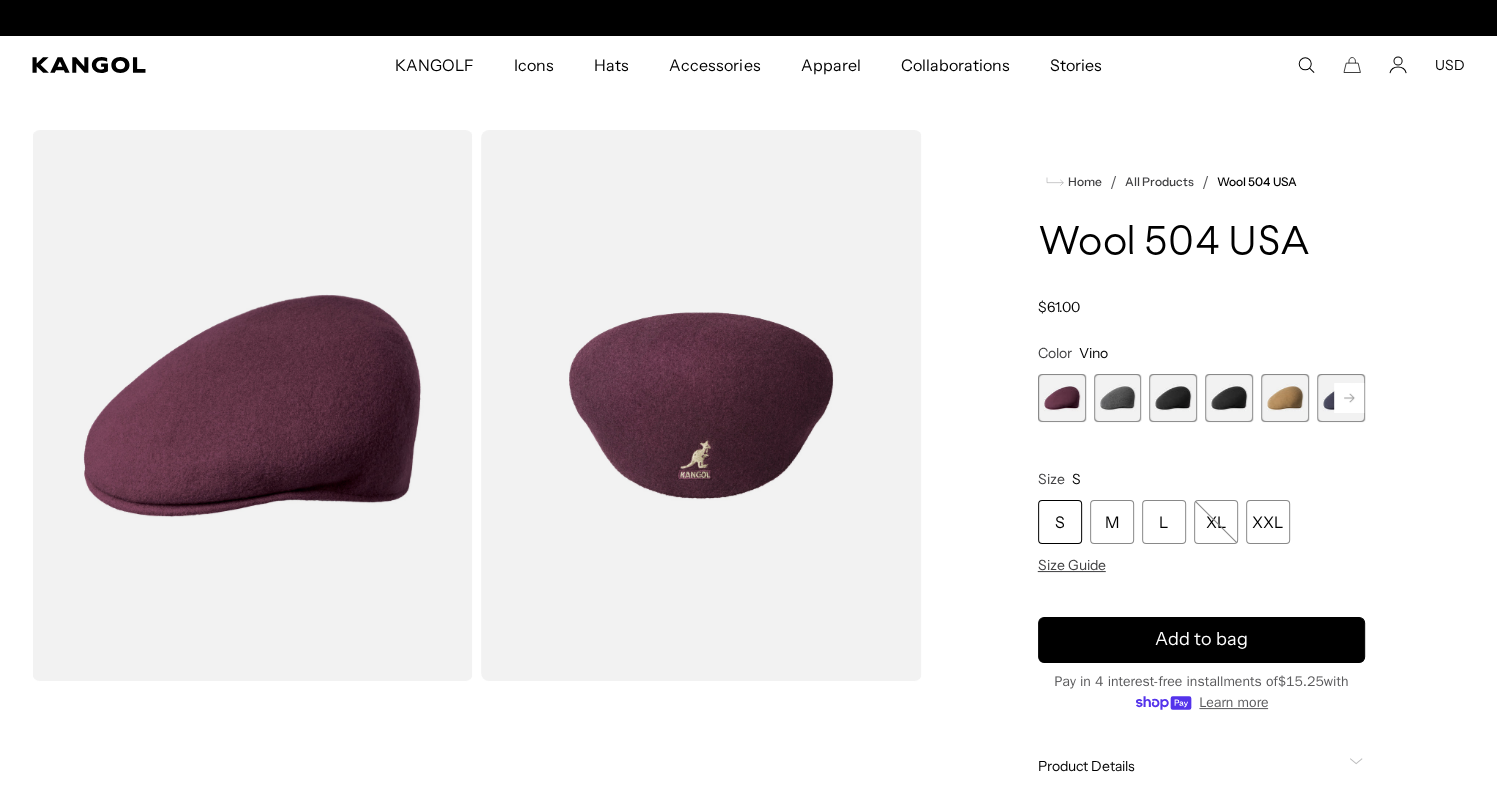 click at bounding box center [1118, 398] 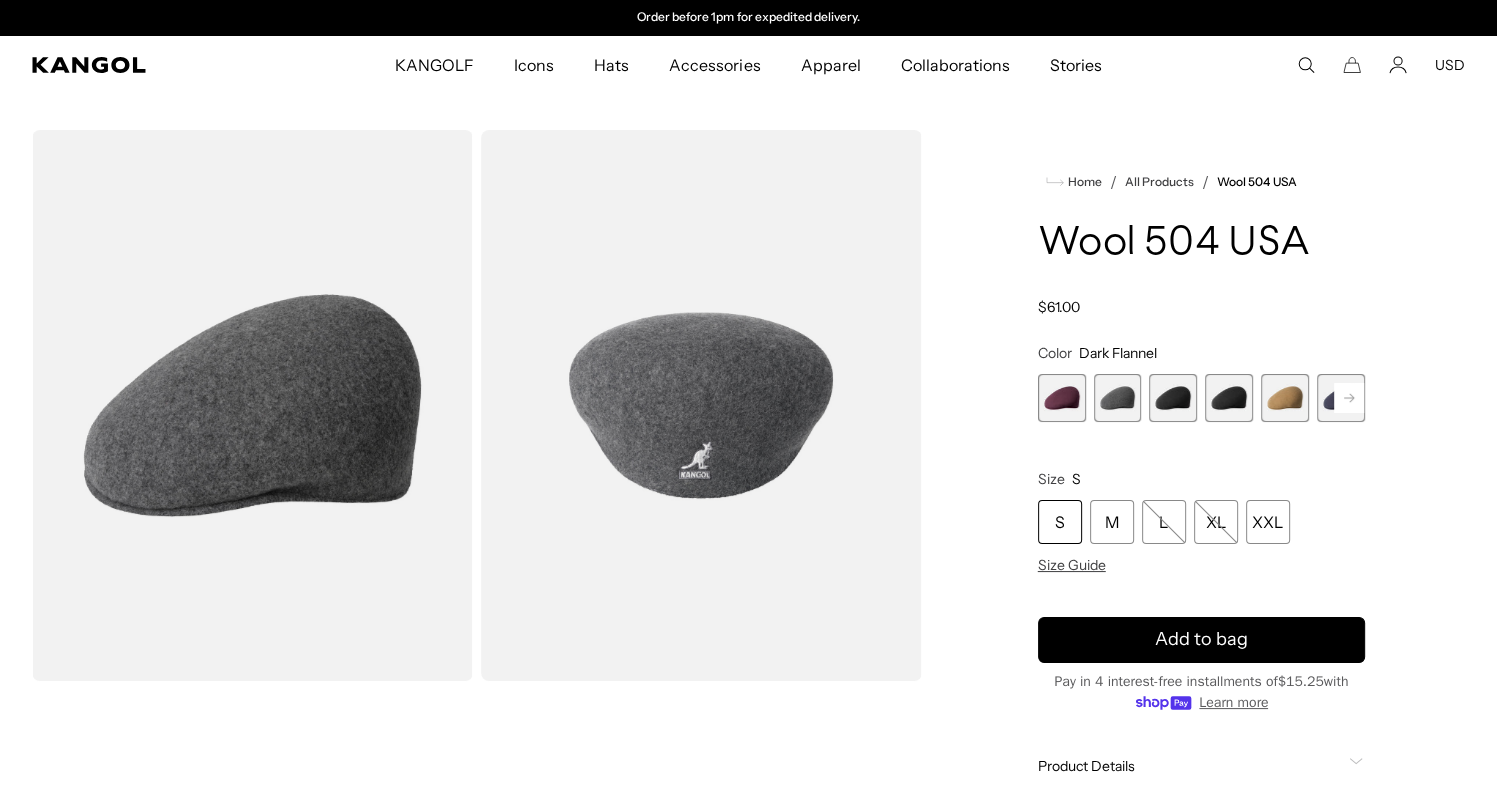 click at bounding box center (1173, 398) 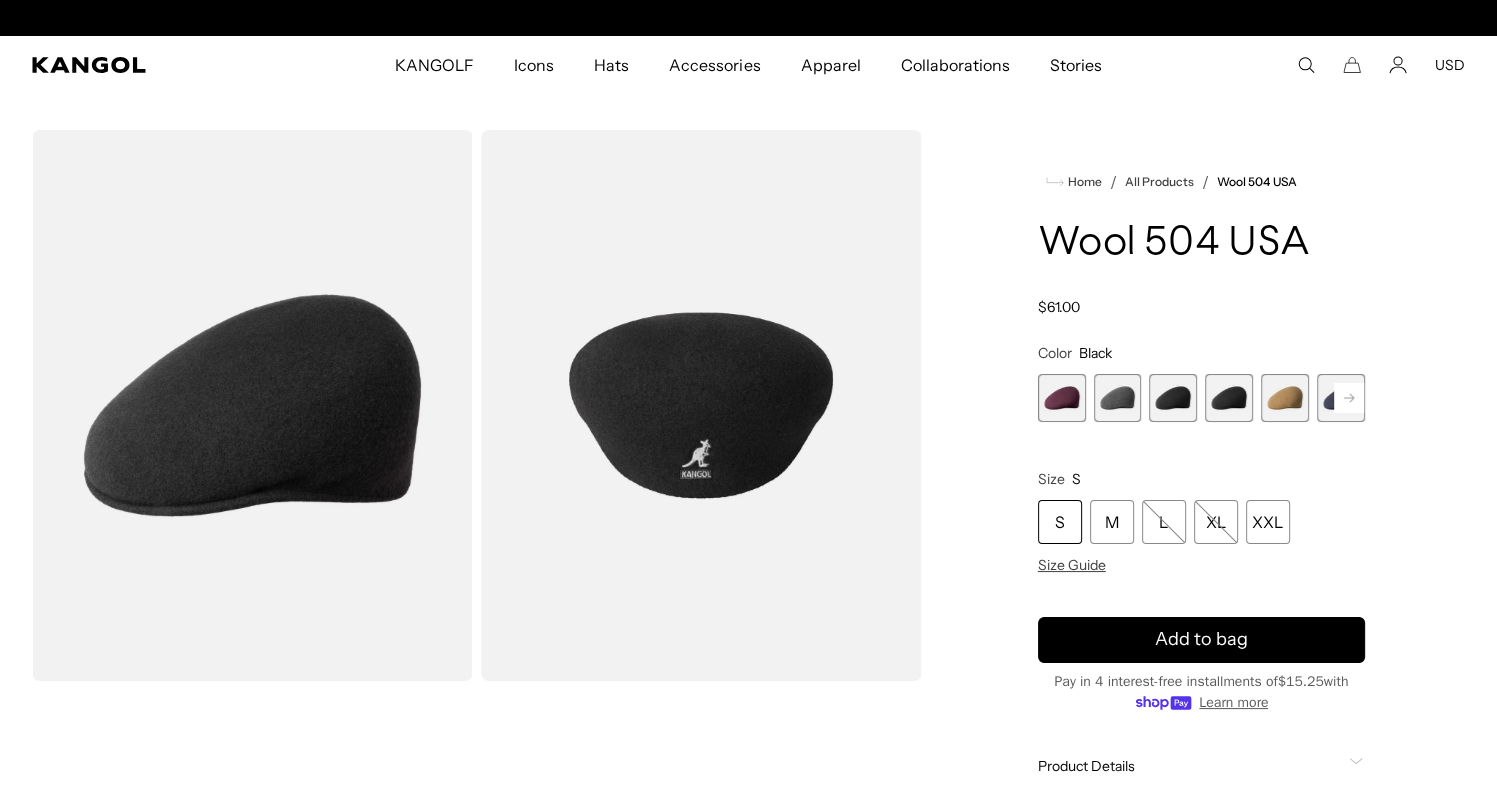 scroll, scrollTop: 0, scrollLeft: 0, axis: both 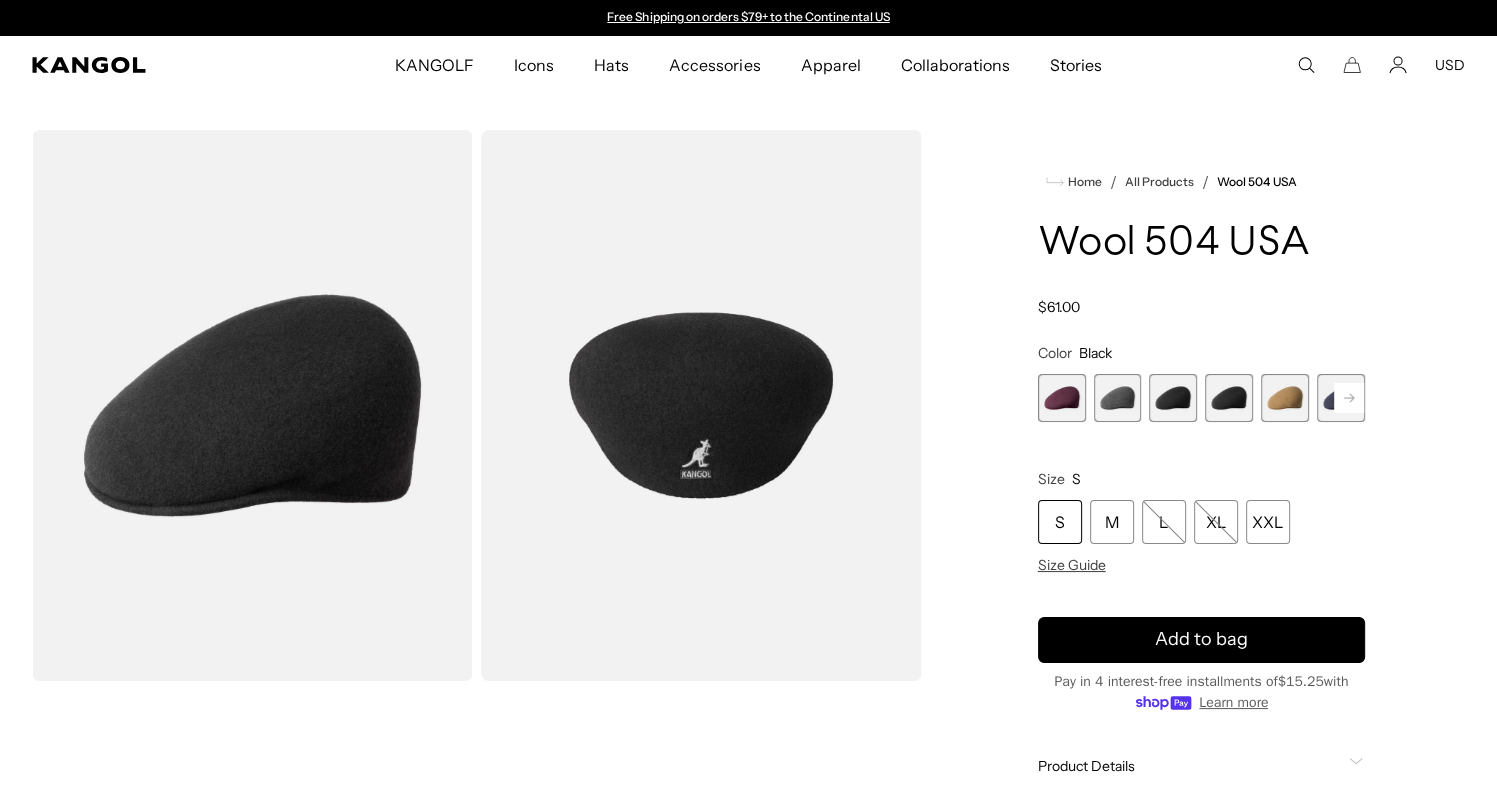click at bounding box center (1229, 398) 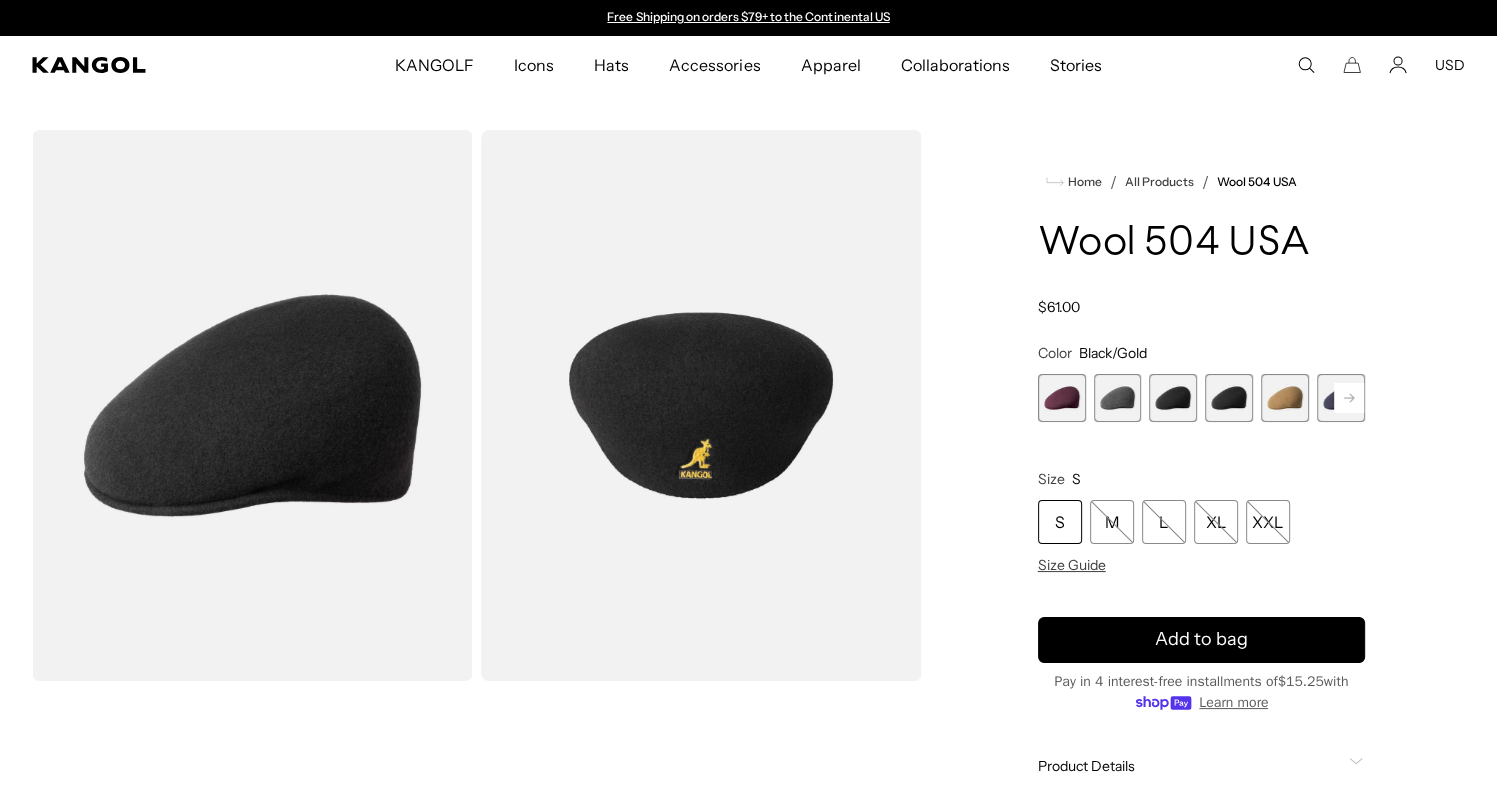 click at bounding box center (1285, 398) 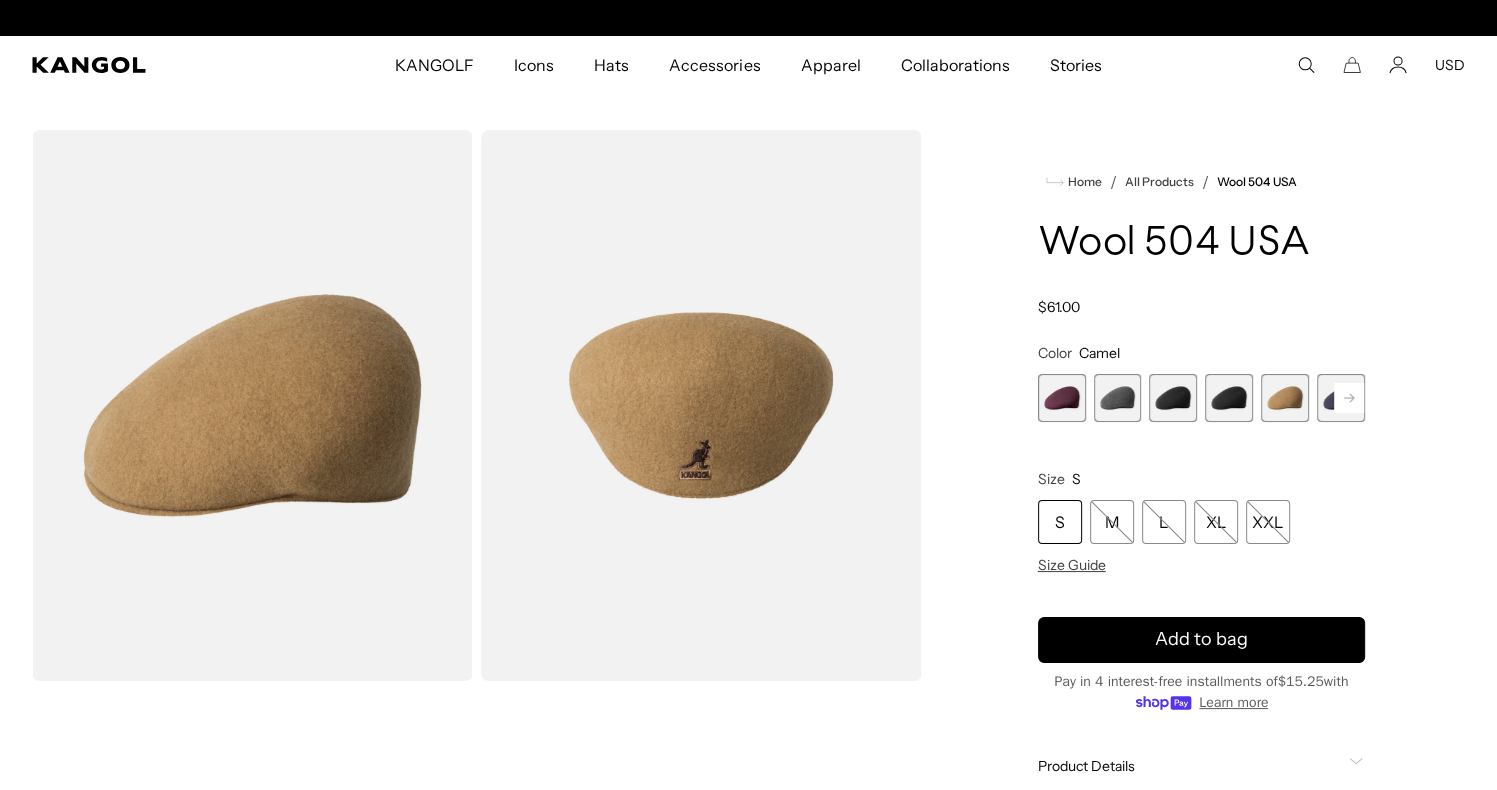 scroll, scrollTop: 0, scrollLeft: 0, axis: both 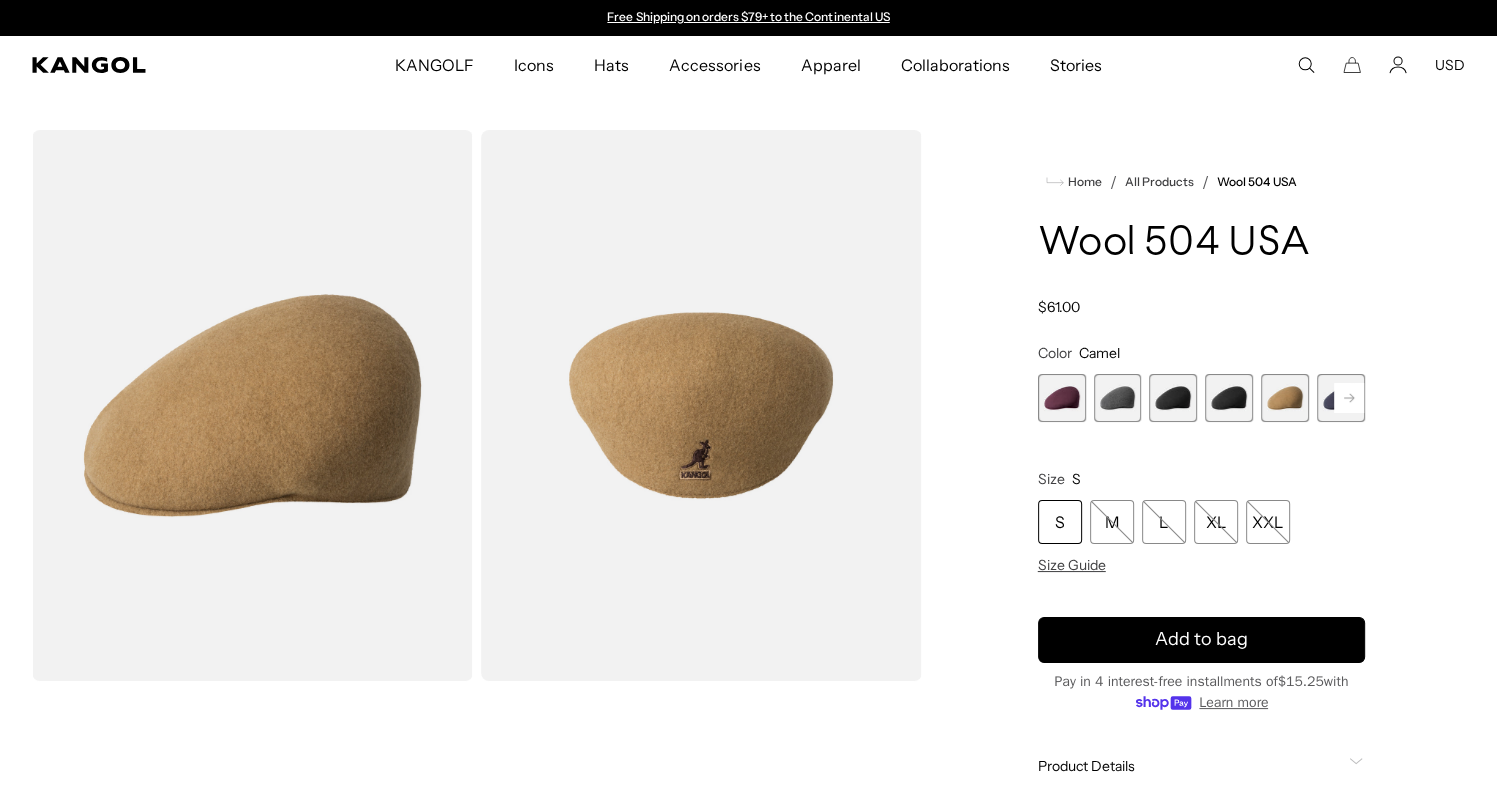 click 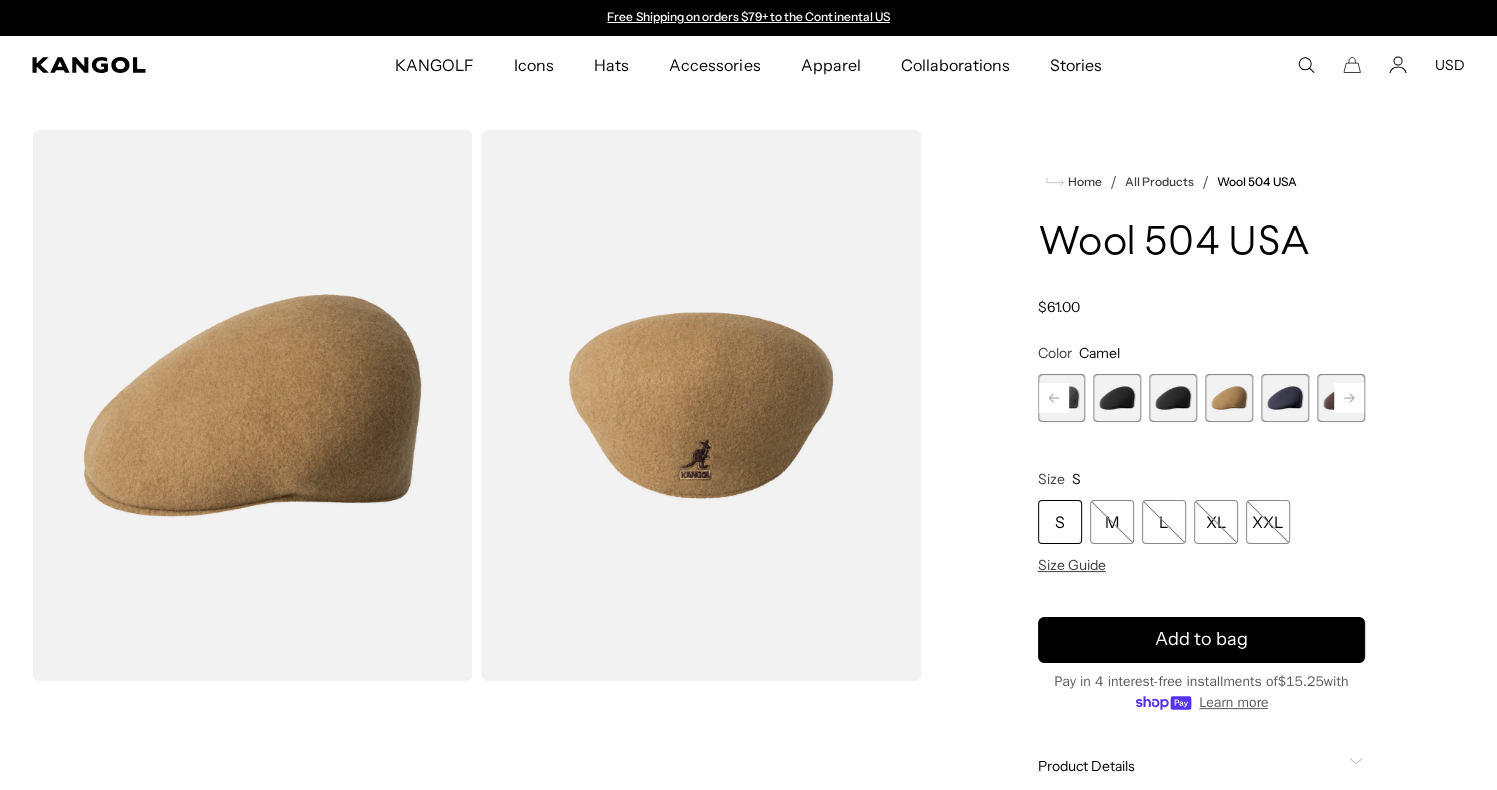 click 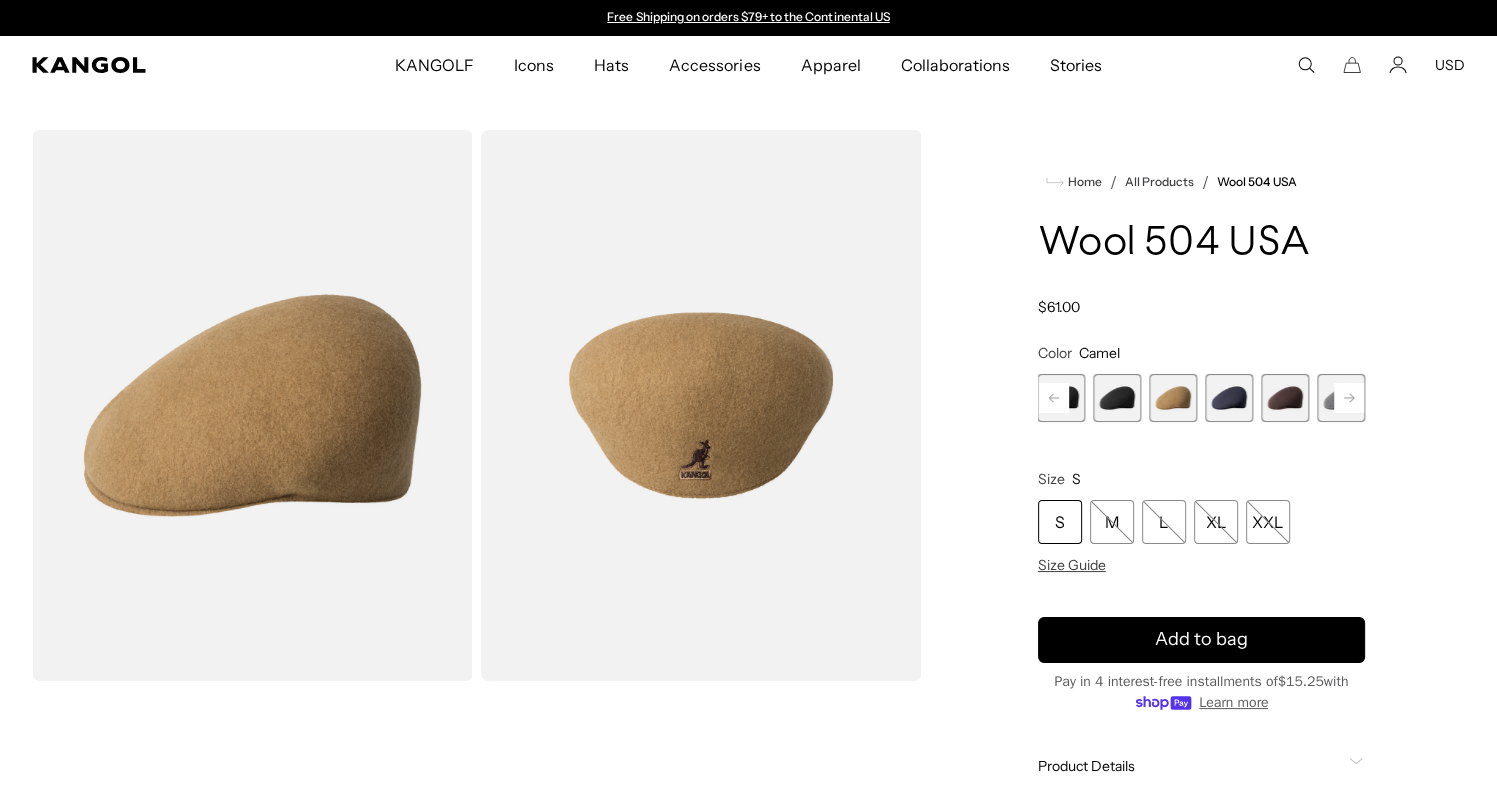 click 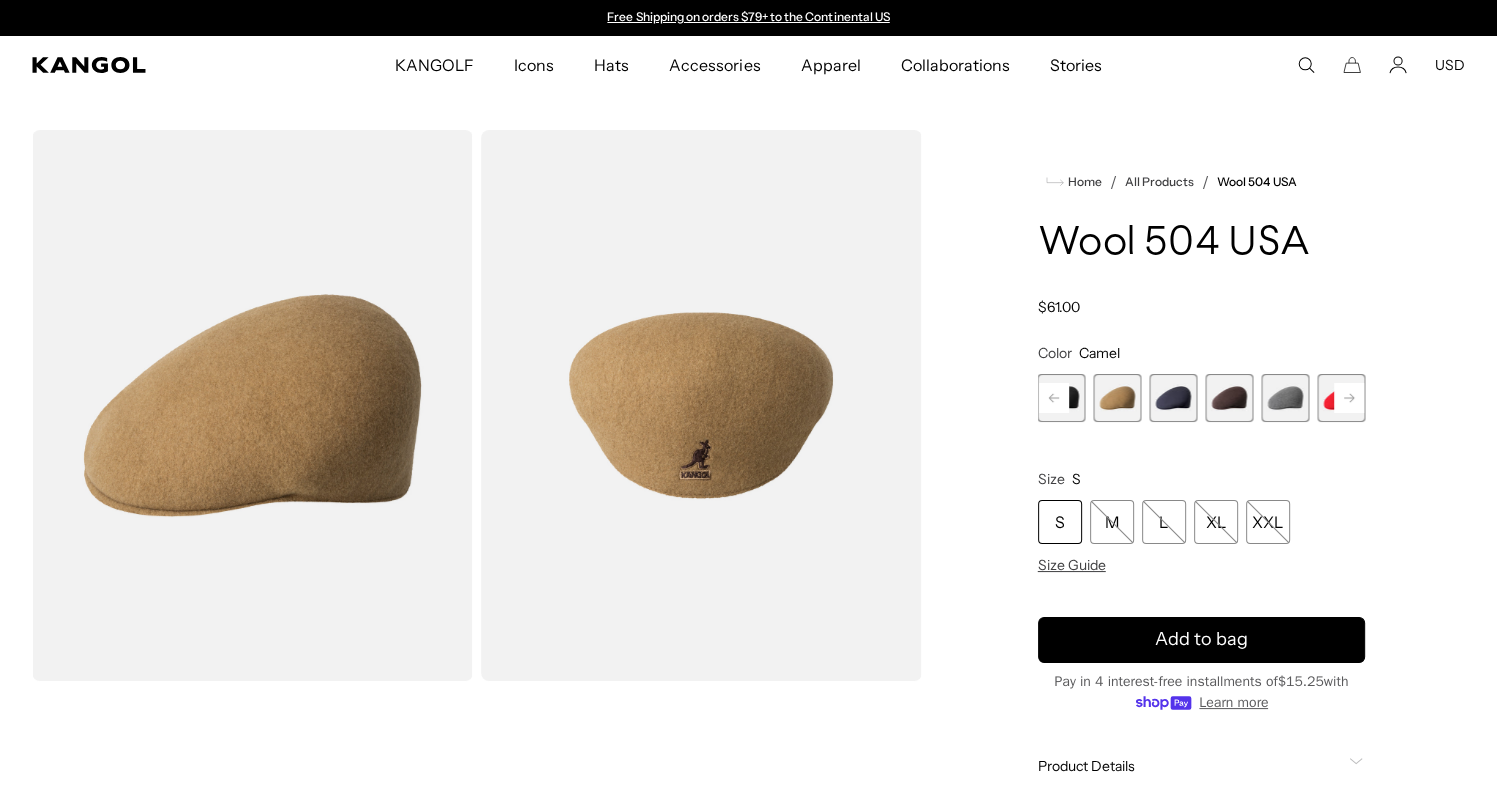 click at bounding box center [1173, 398] 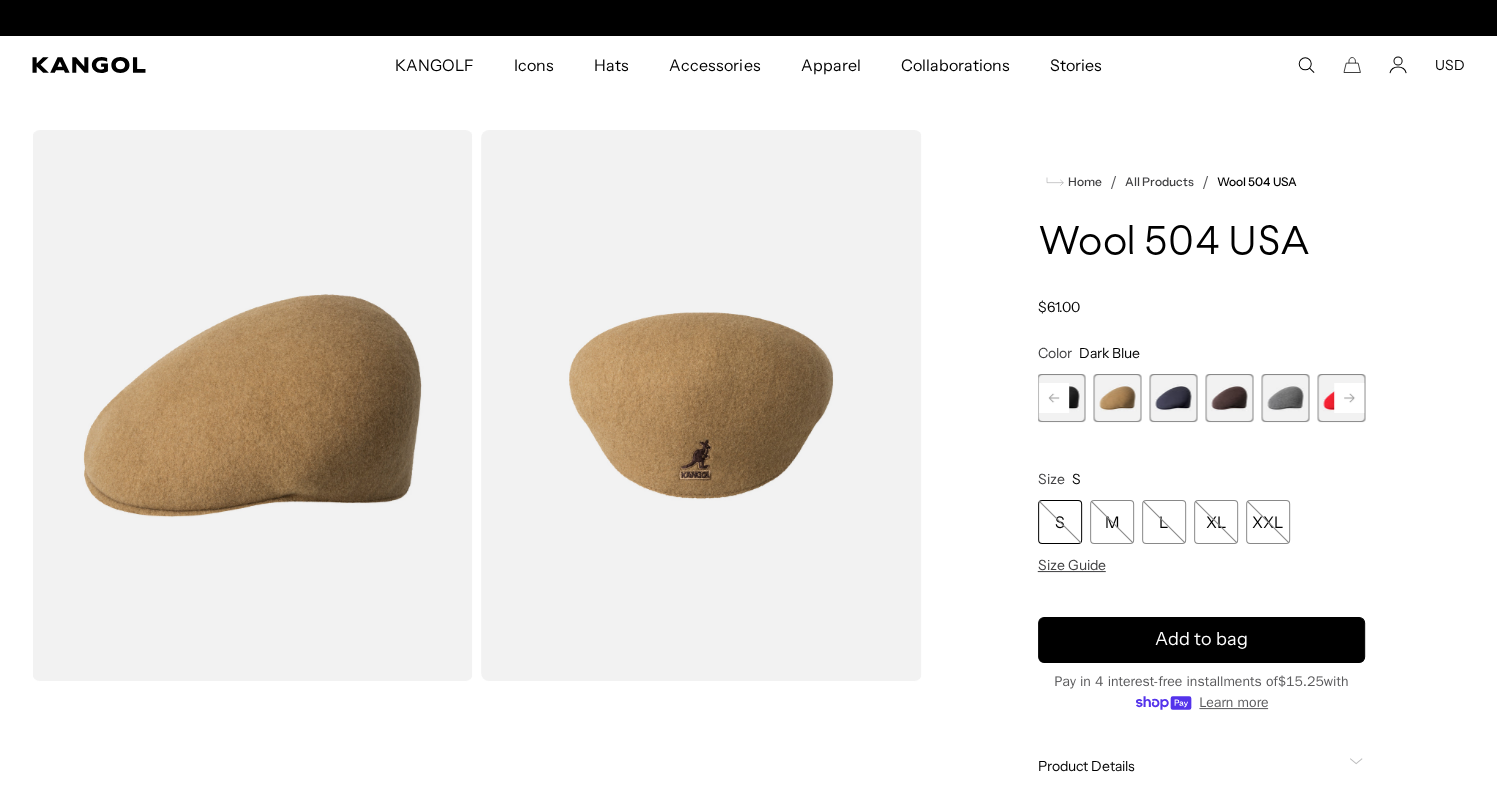 scroll, scrollTop: 0, scrollLeft: 412, axis: horizontal 